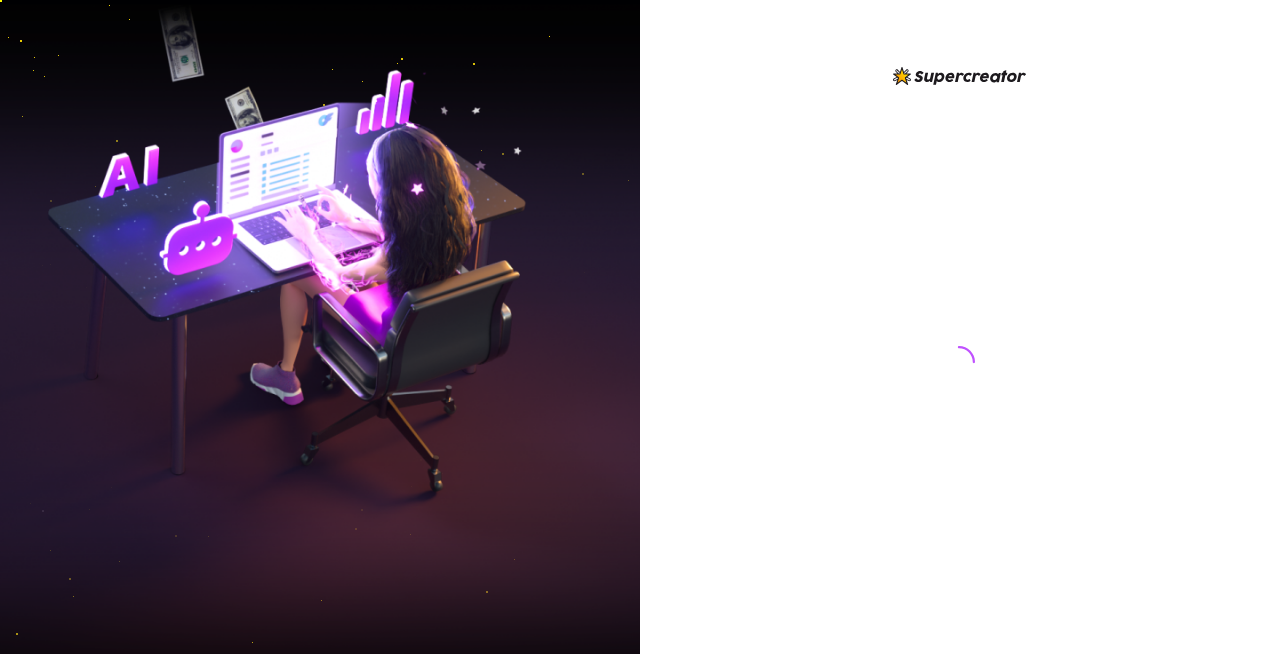 scroll, scrollTop: 0, scrollLeft: 0, axis: both 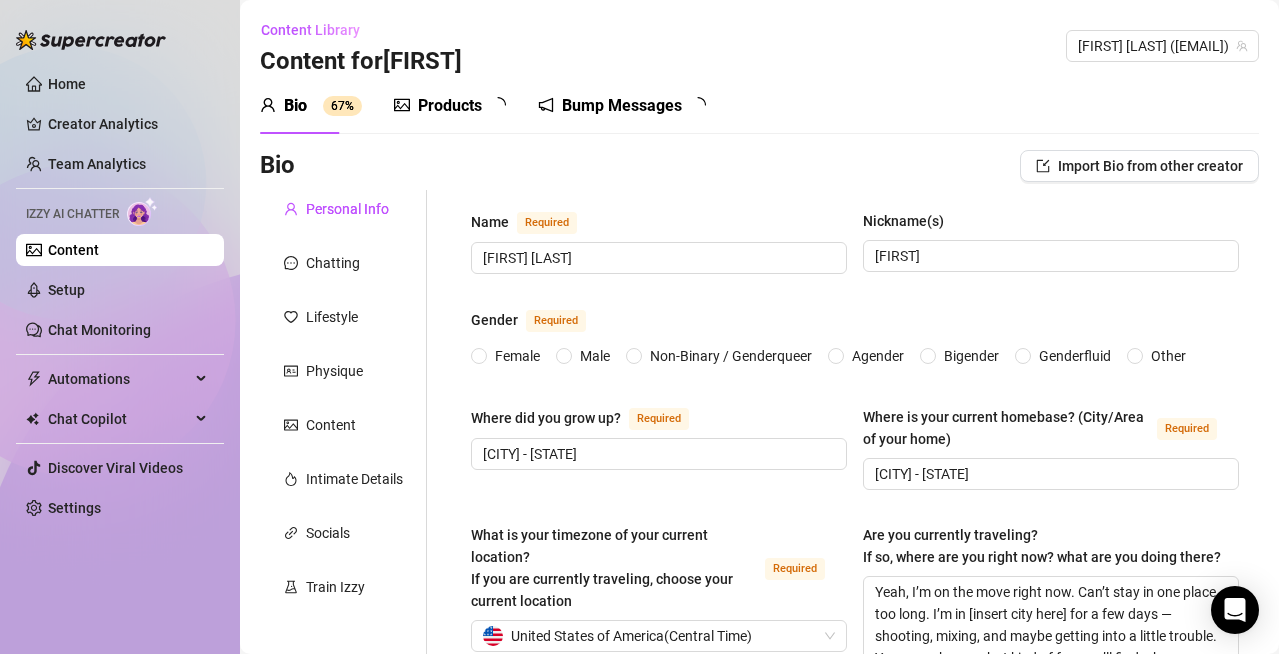 type 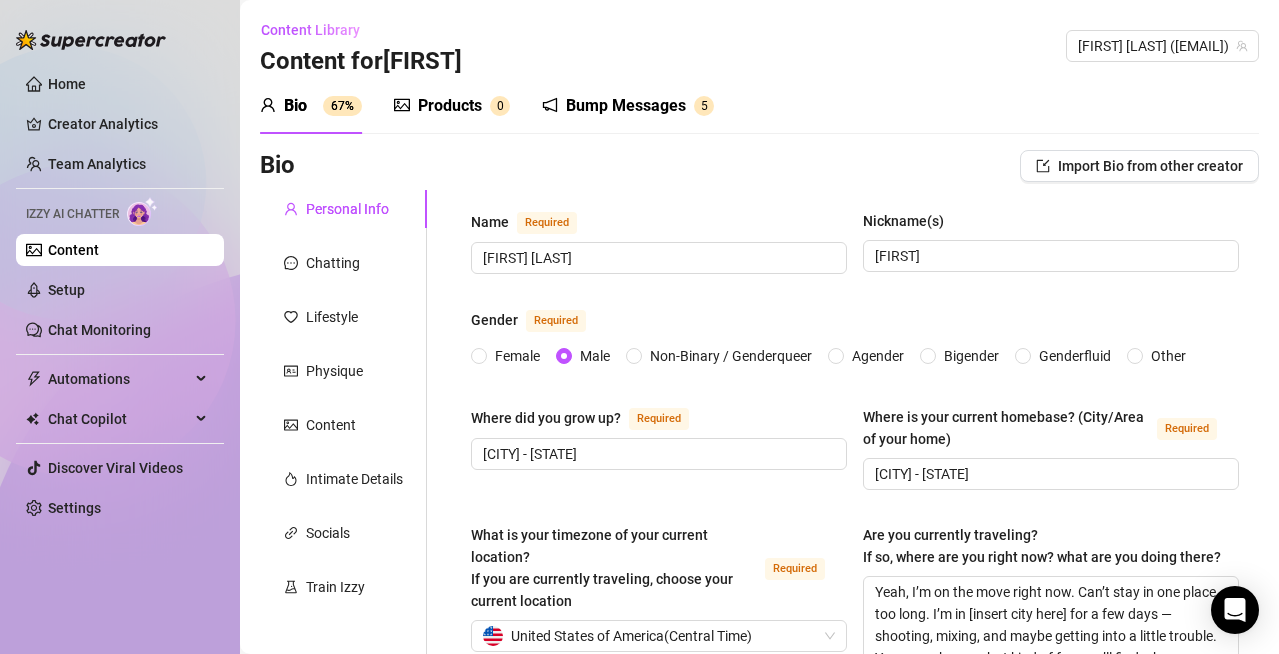 type on "[MONTH] [DAY], [YEAR]" 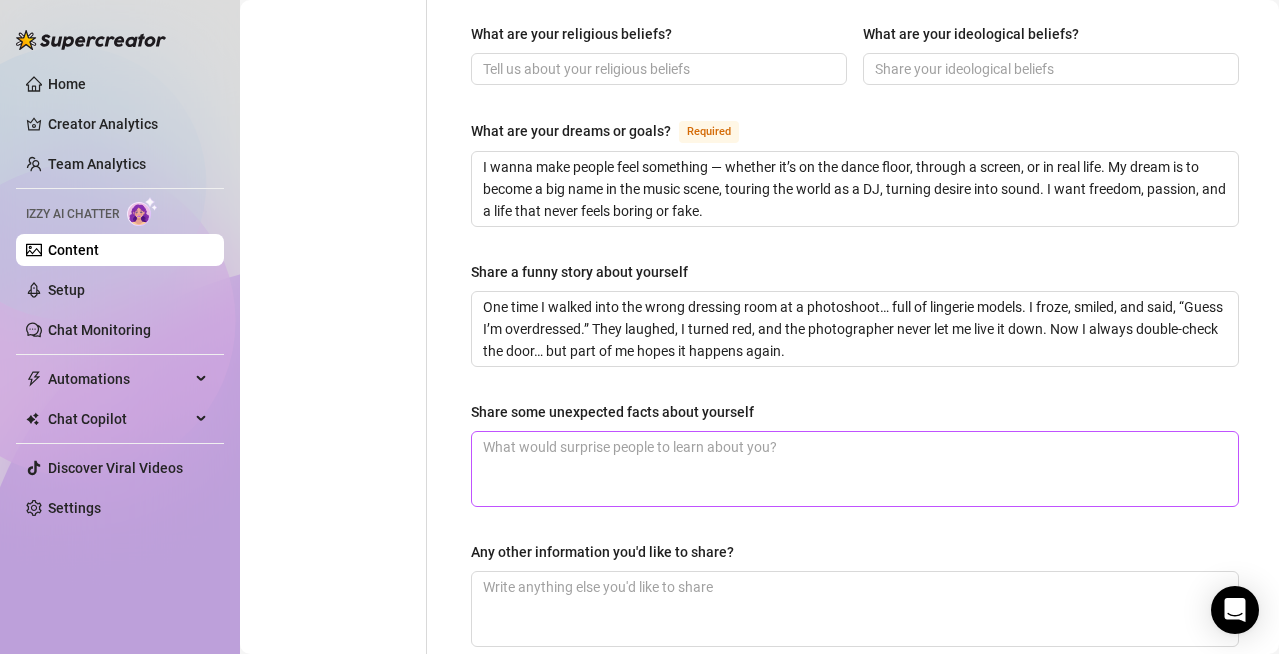 scroll, scrollTop: 1400, scrollLeft: 0, axis: vertical 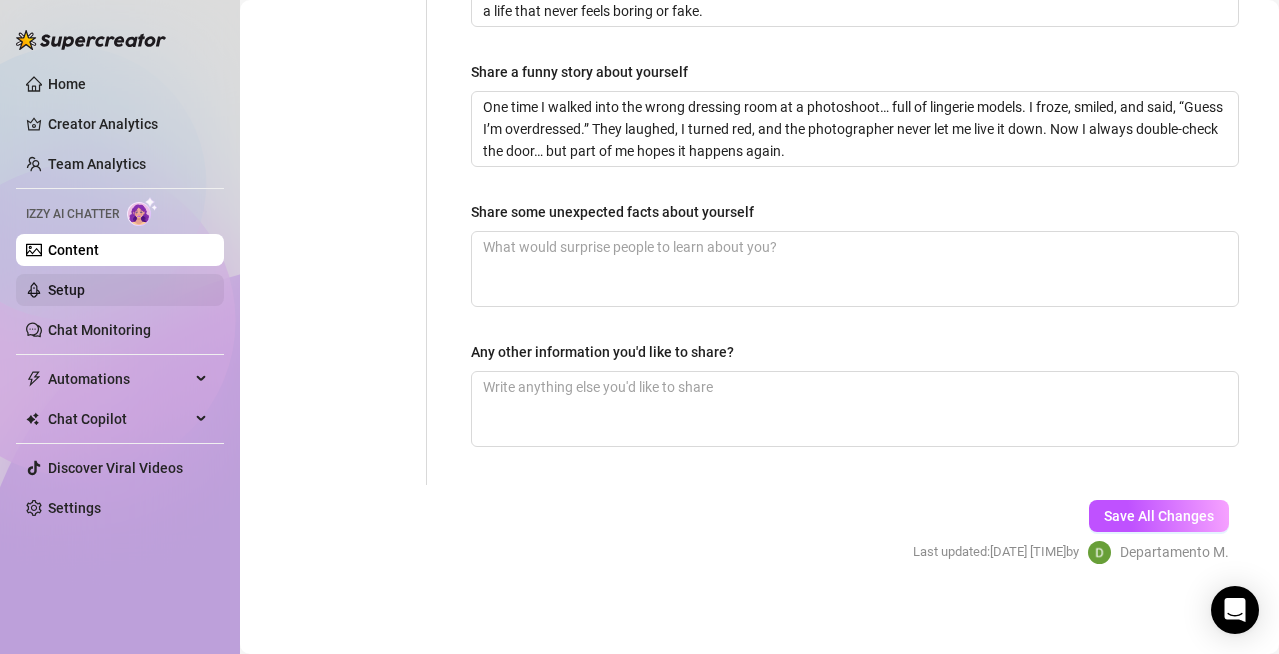 click on "Setup" at bounding box center (66, 290) 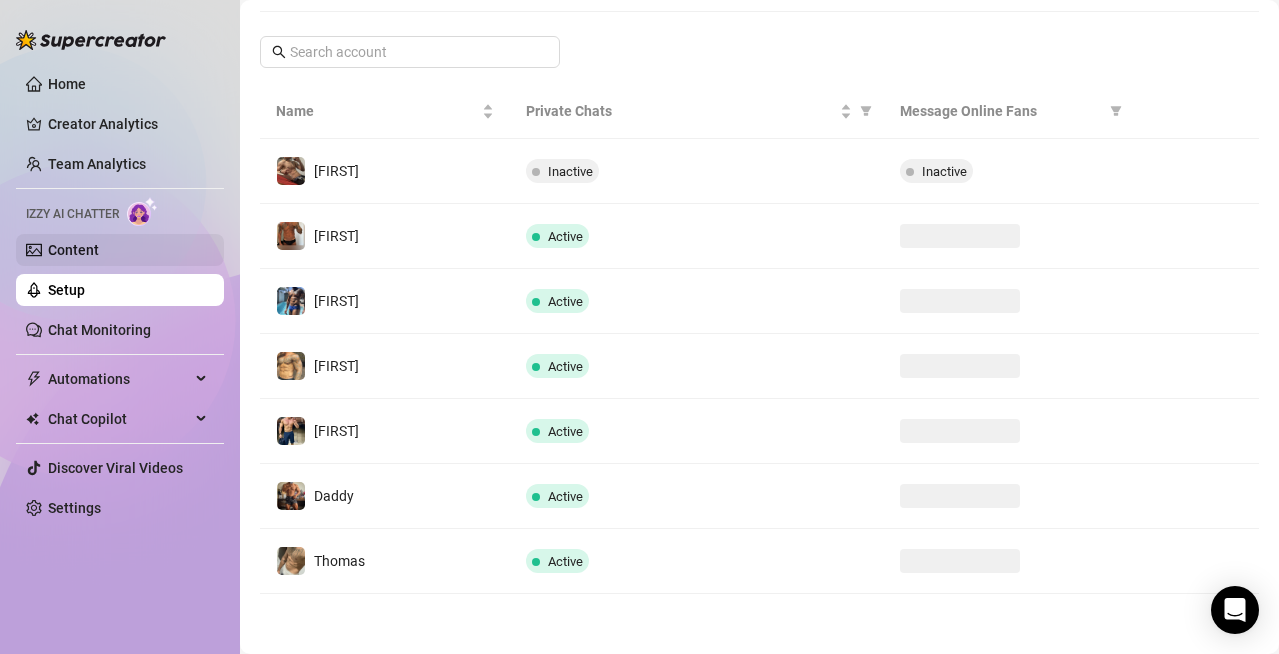 scroll, scrollTop: 412, scrollLeft: 0, axis: vertical 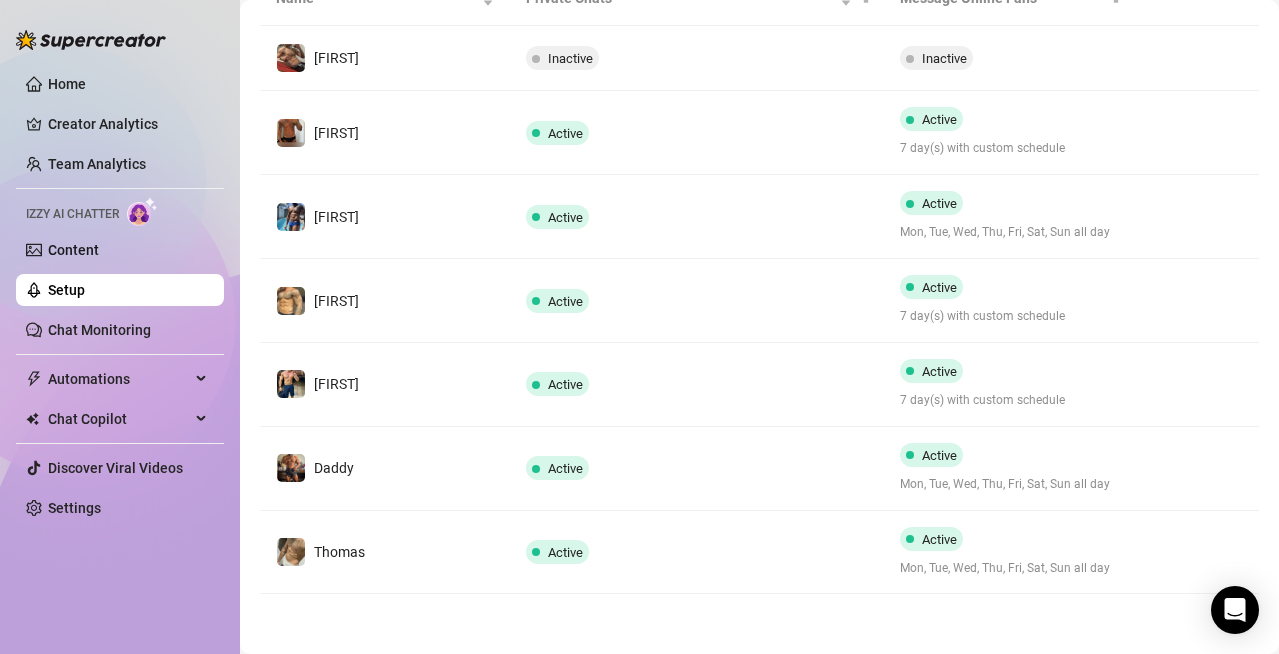 drag, startPoint x: 110, startPoint y: 258, endPoint x: 108, endPoint y: 269, distance: 11.18034 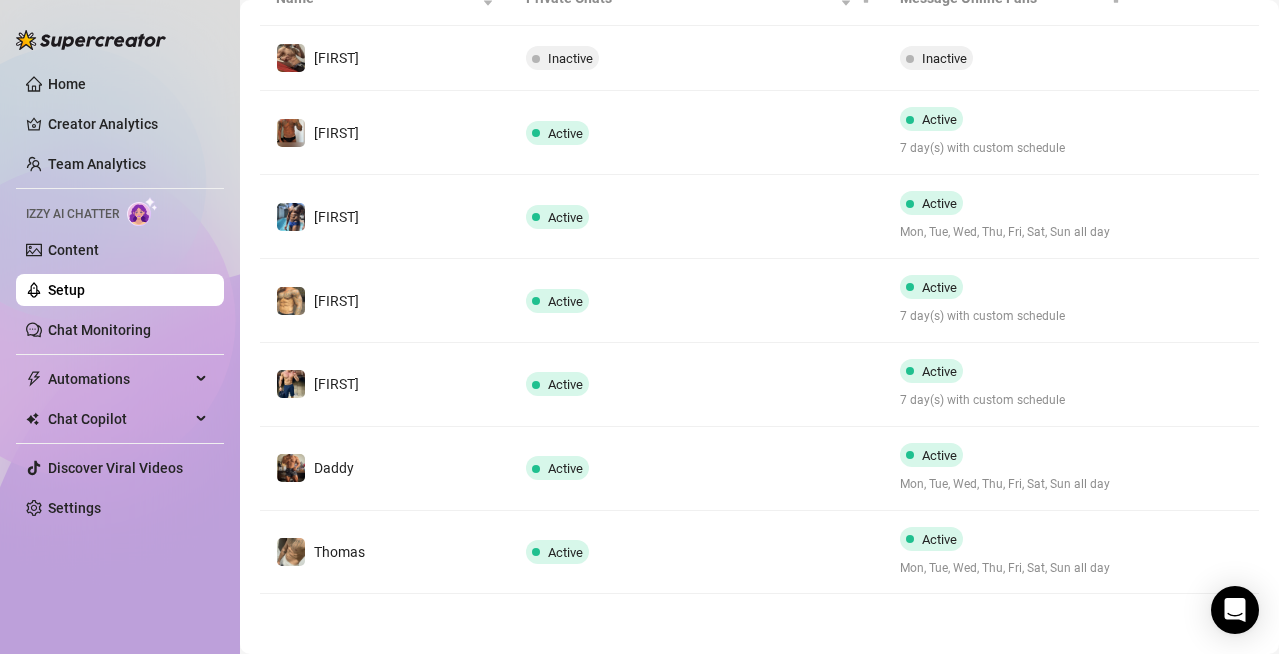 click on "Content" at bounding box center [73, 250] 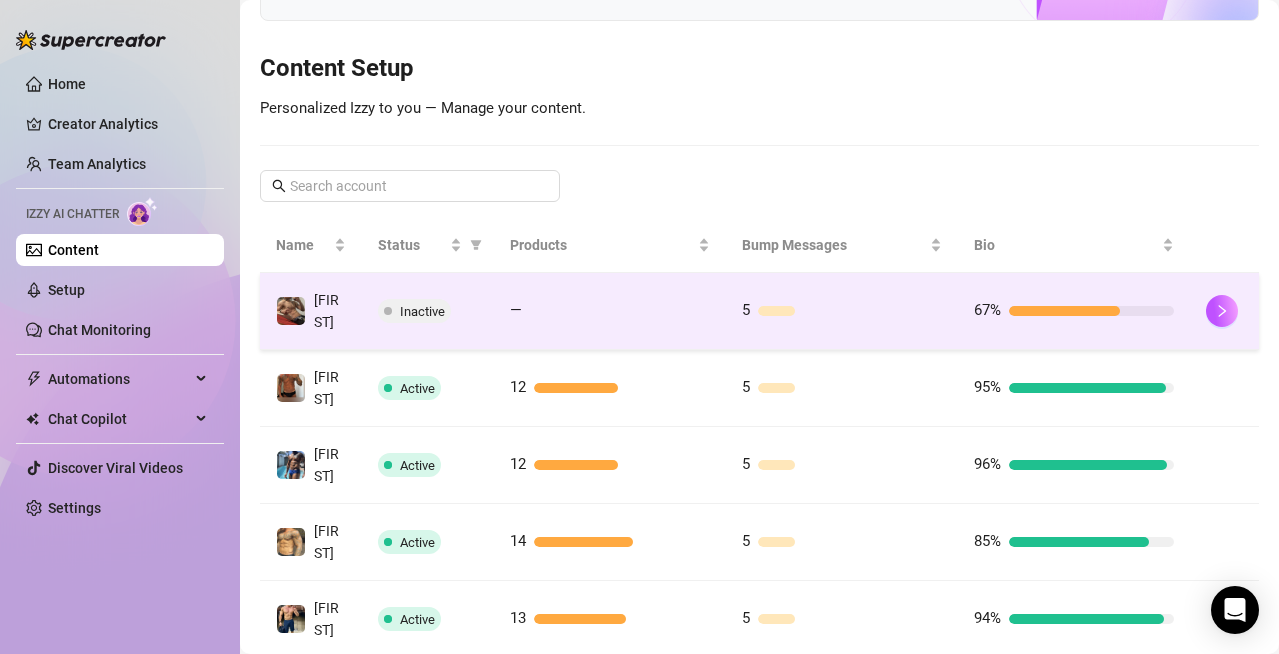 scroll, scrollTop: 150, scrollLeft: 0, axis: vertical 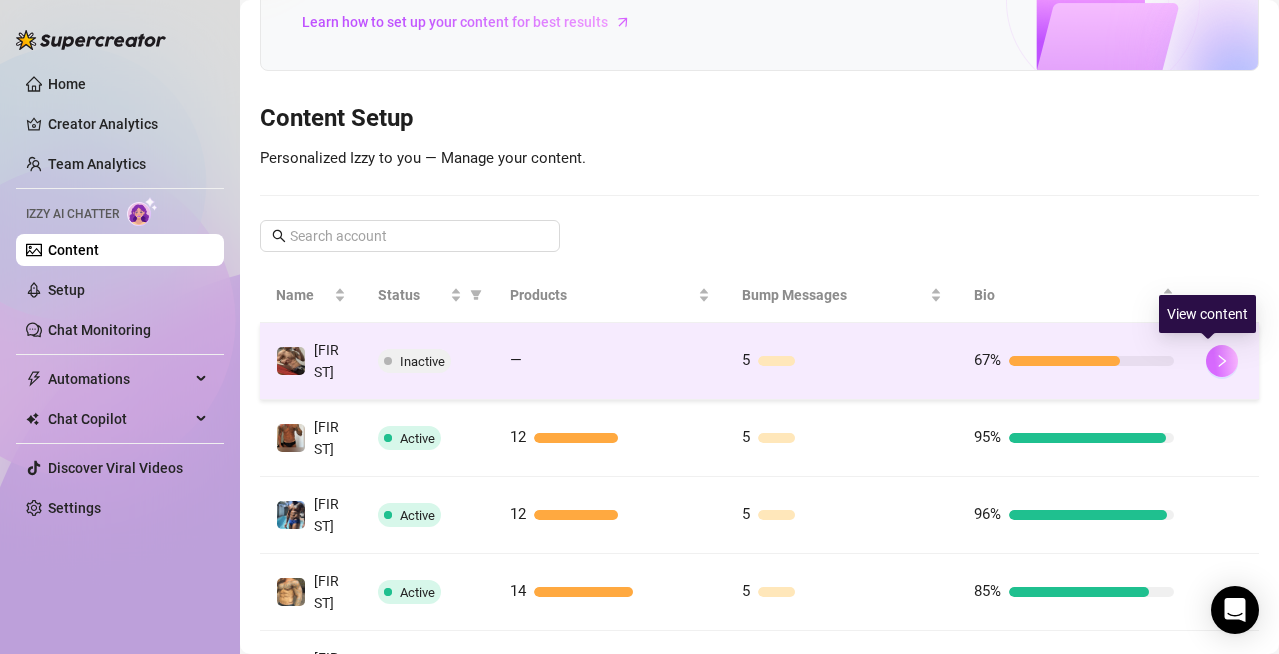 click 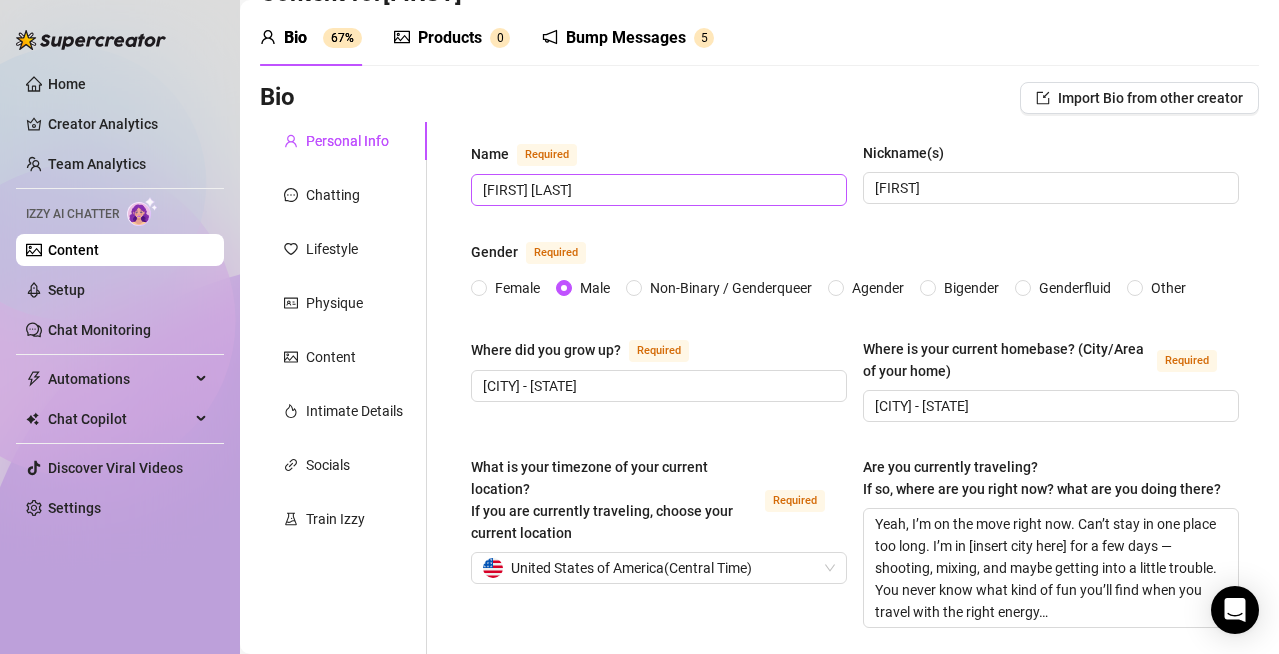 scroll, scrollTop: 0, scrollLeft: 0, axis: both 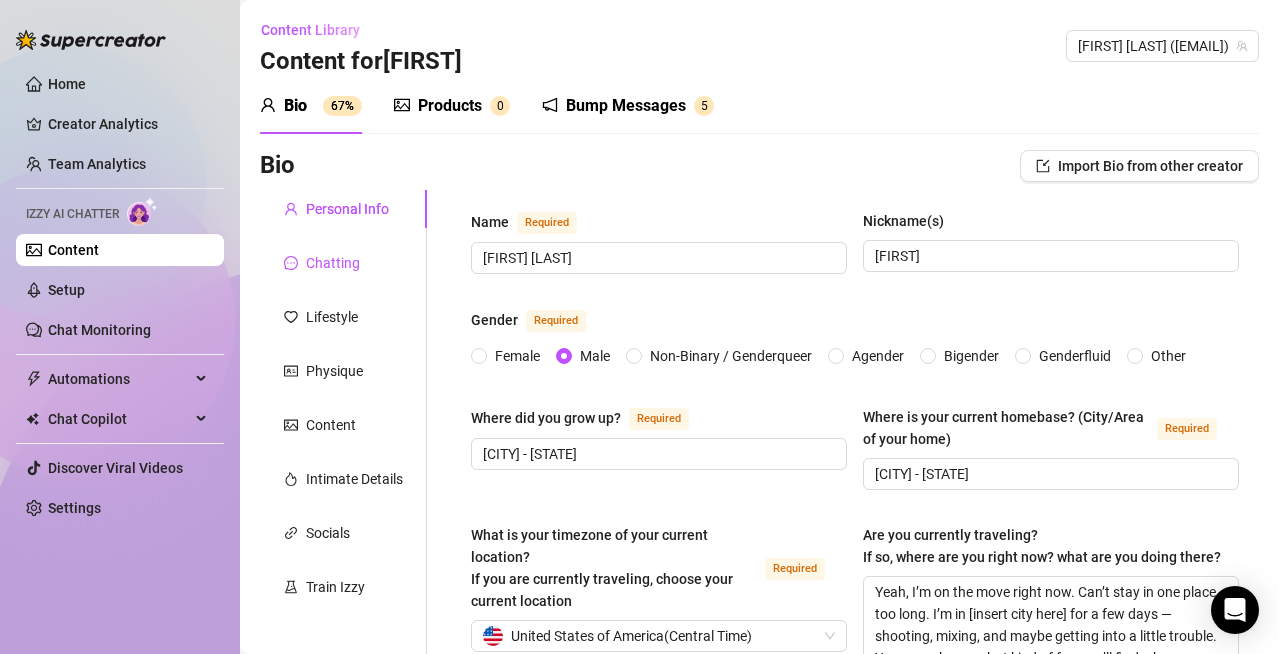 click on "Chatting" at bounding box center [333, 263] 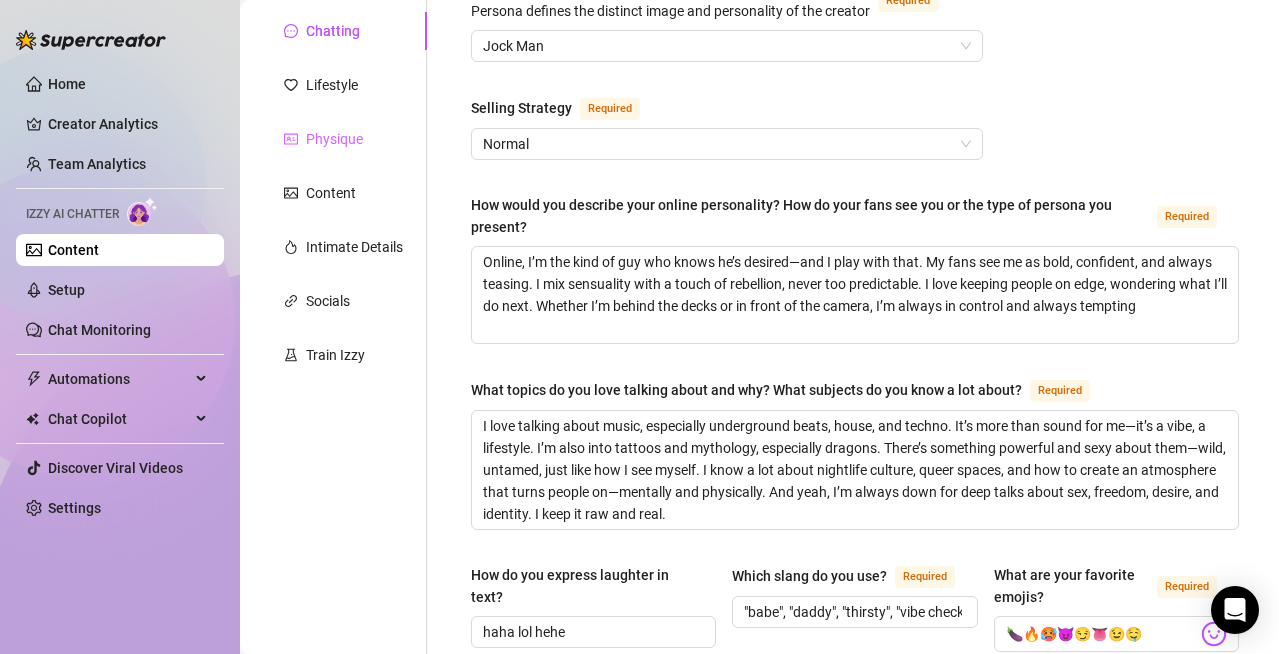scroll, scrollTop: 174, scrollLeft: 0, axis: vertical 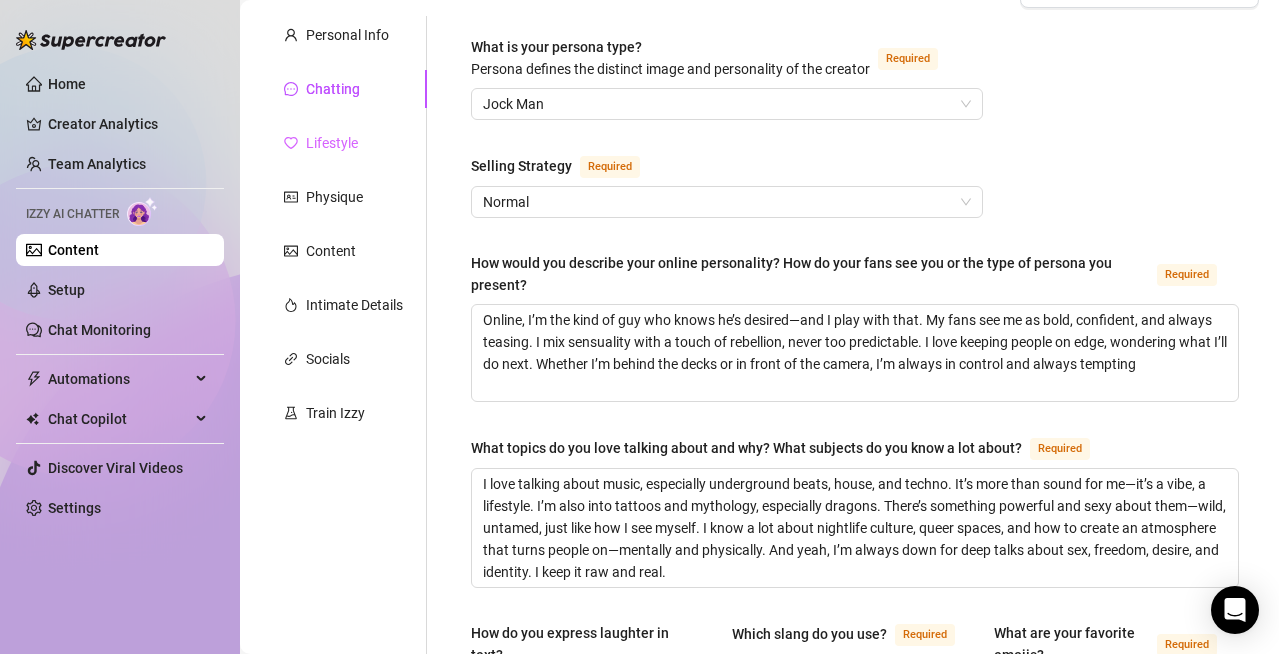 click on "Lifestyle" at bounding box center (343, 143) 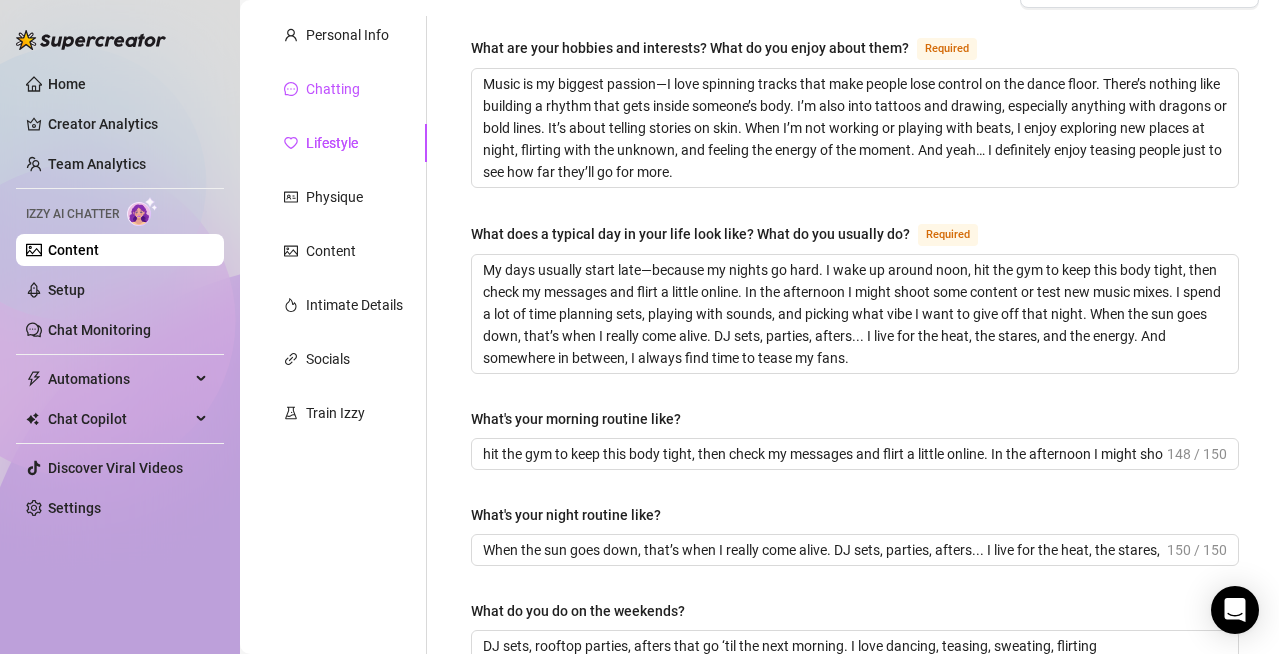 click on "Chatting" at bounding box center [333, 89] 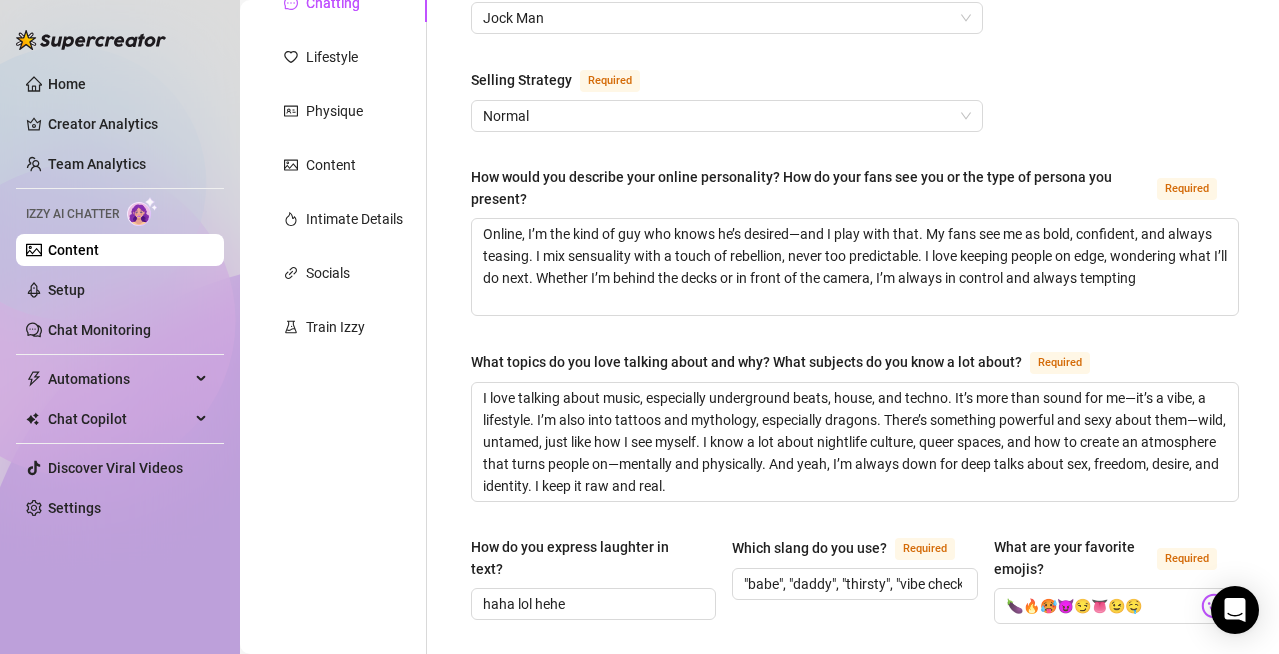 scroll, scrollTop: 174, scrollLeft: 0, axis: vertical 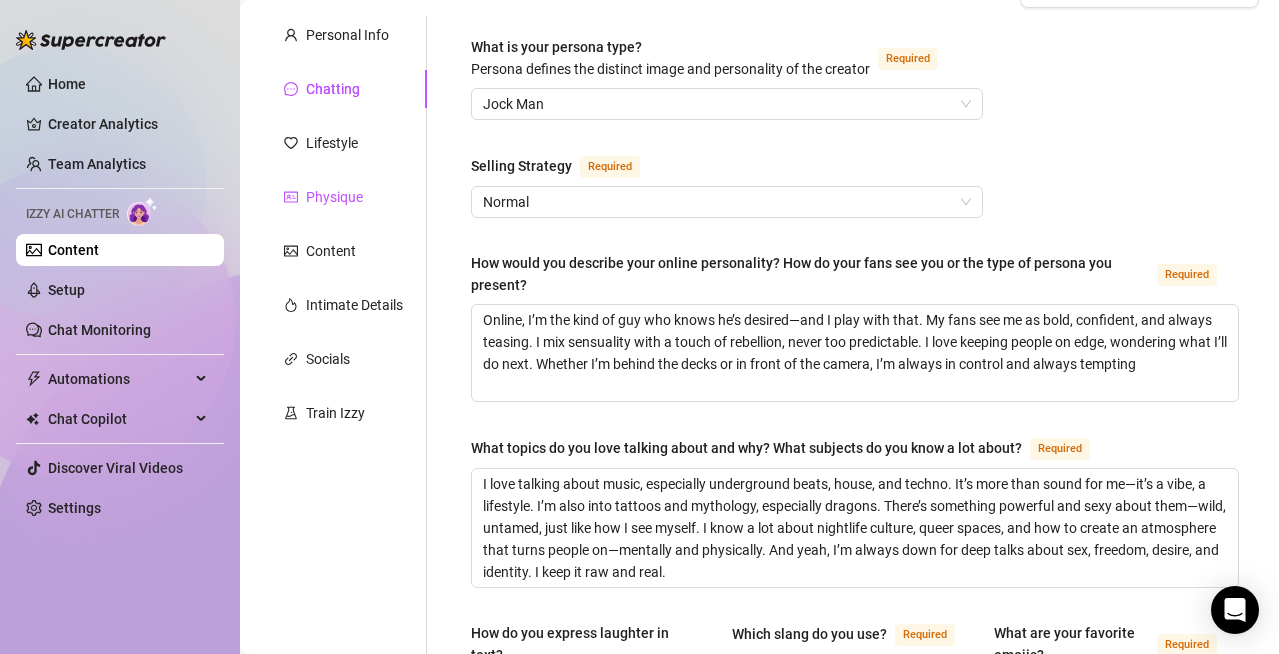 click on "Physique" at bounding box center [334, 197] 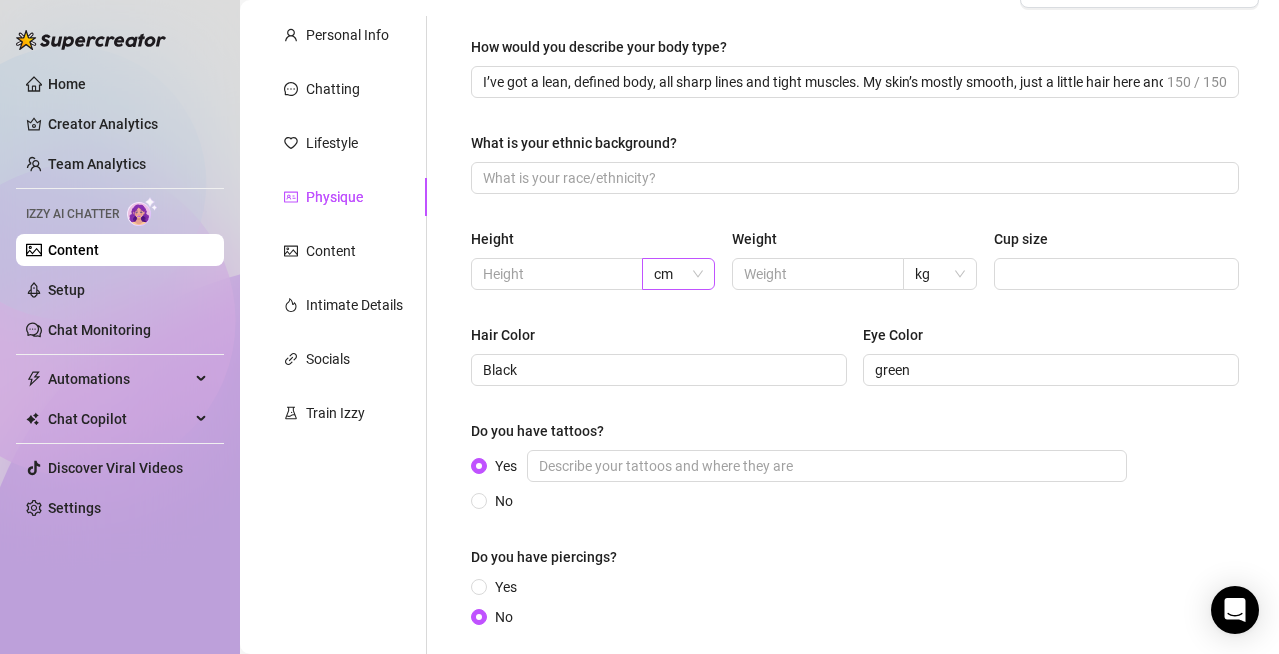 type 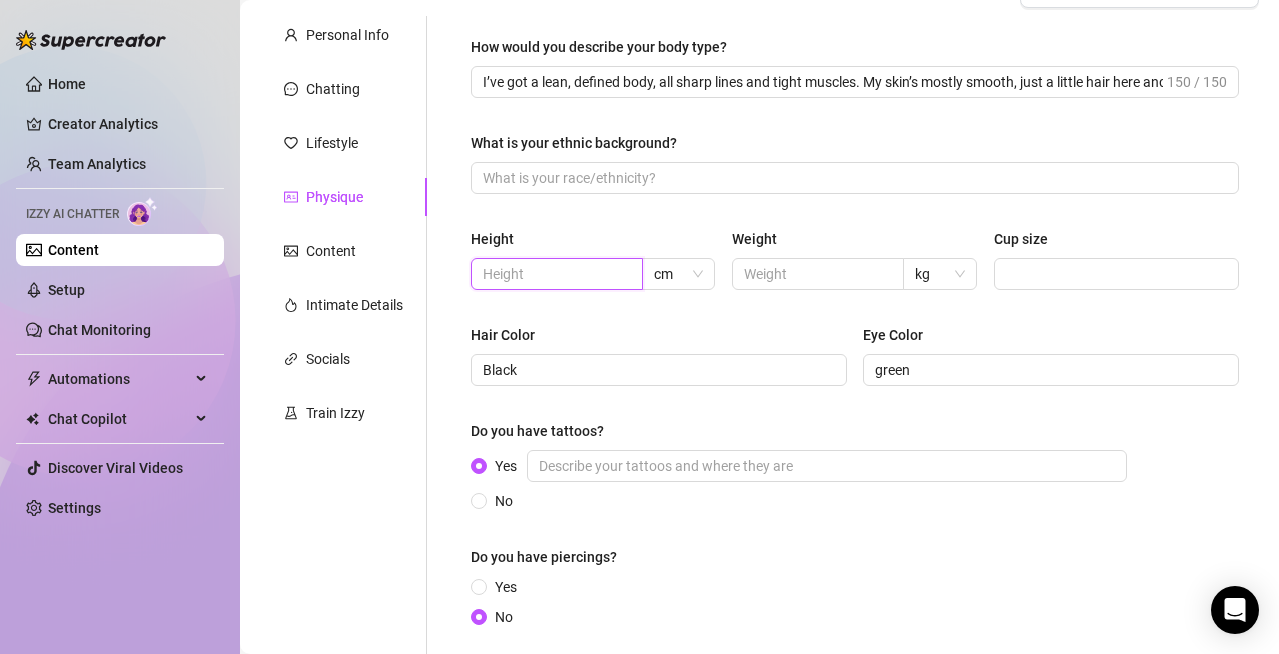 click at bounding box center (555, 274) 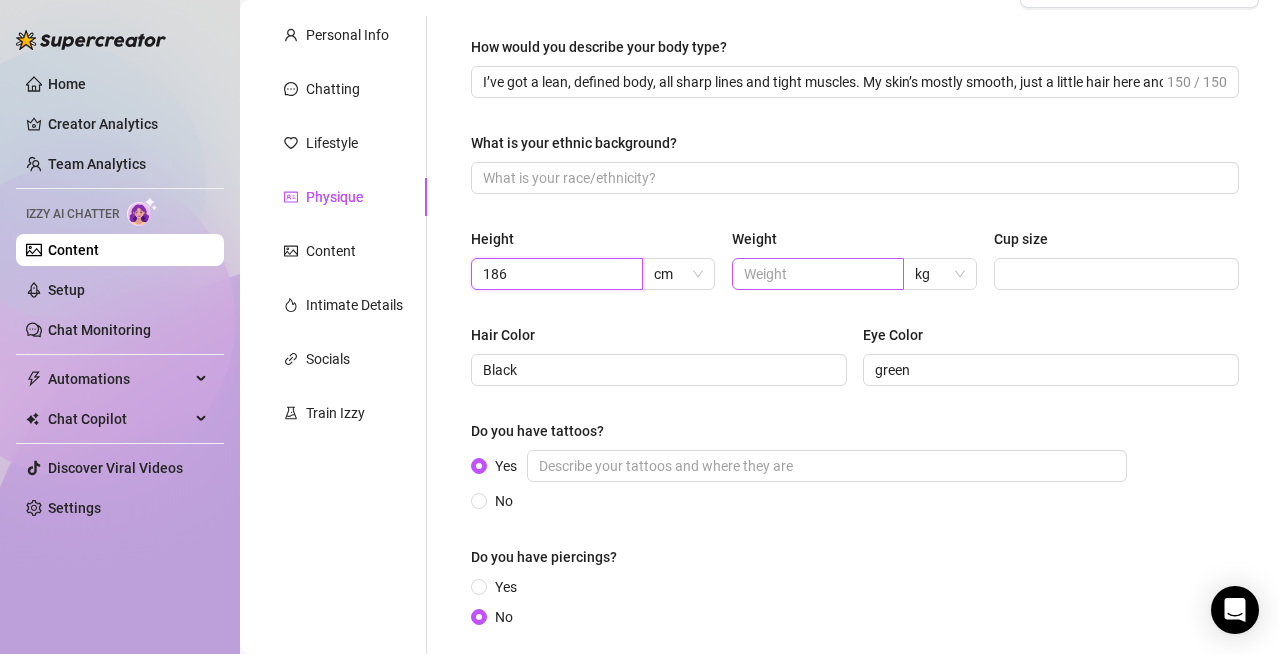 type on "186" 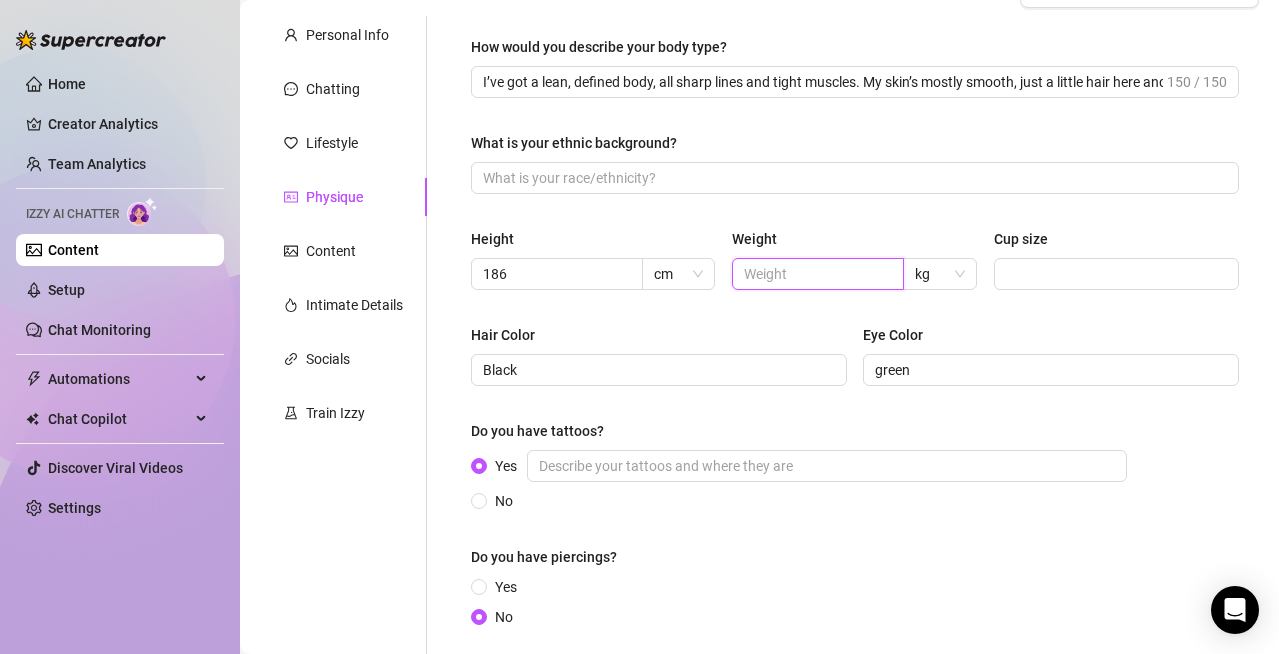 click at bounding box center (816, 274) 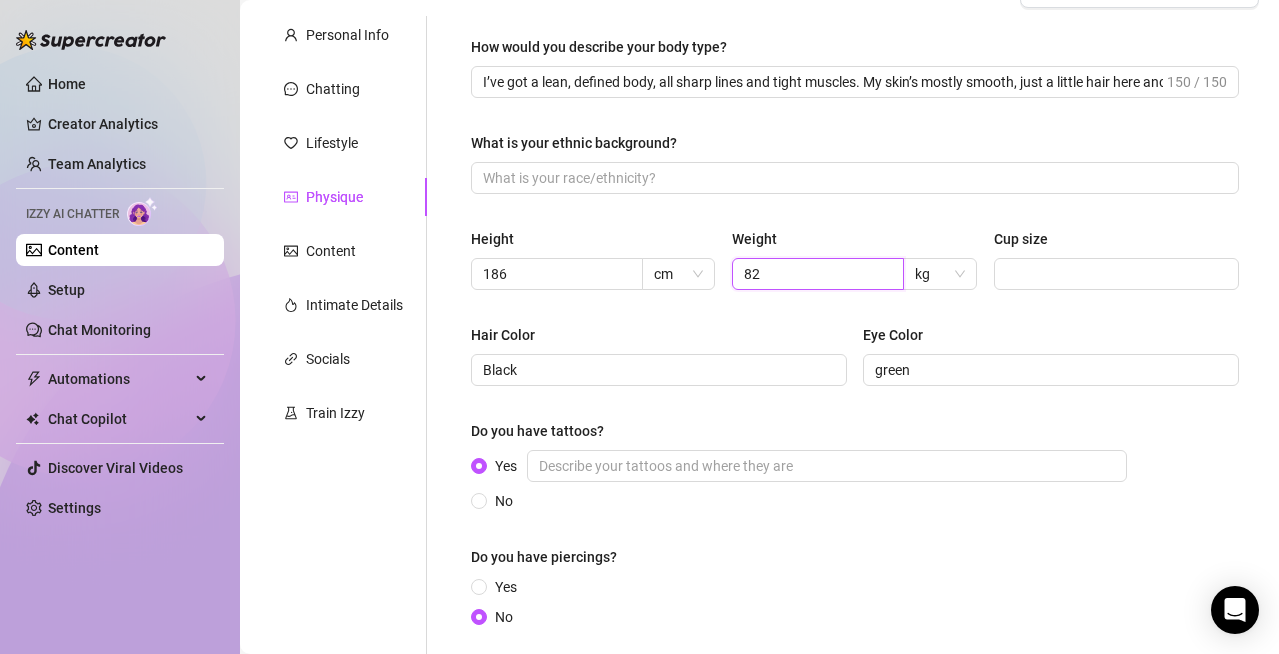 type on "82" 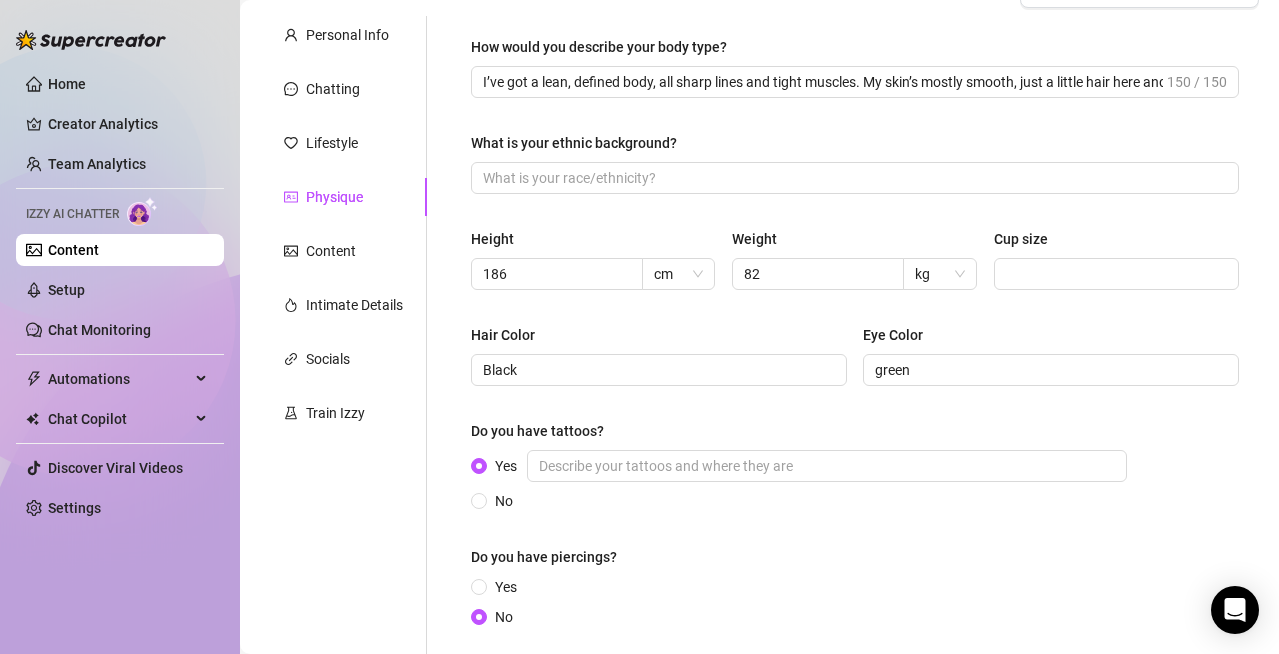 drag, startPoint x: 879, startPoint y: 220, endPoint x: 892, endPoint y: 226, distance: 14.3178215 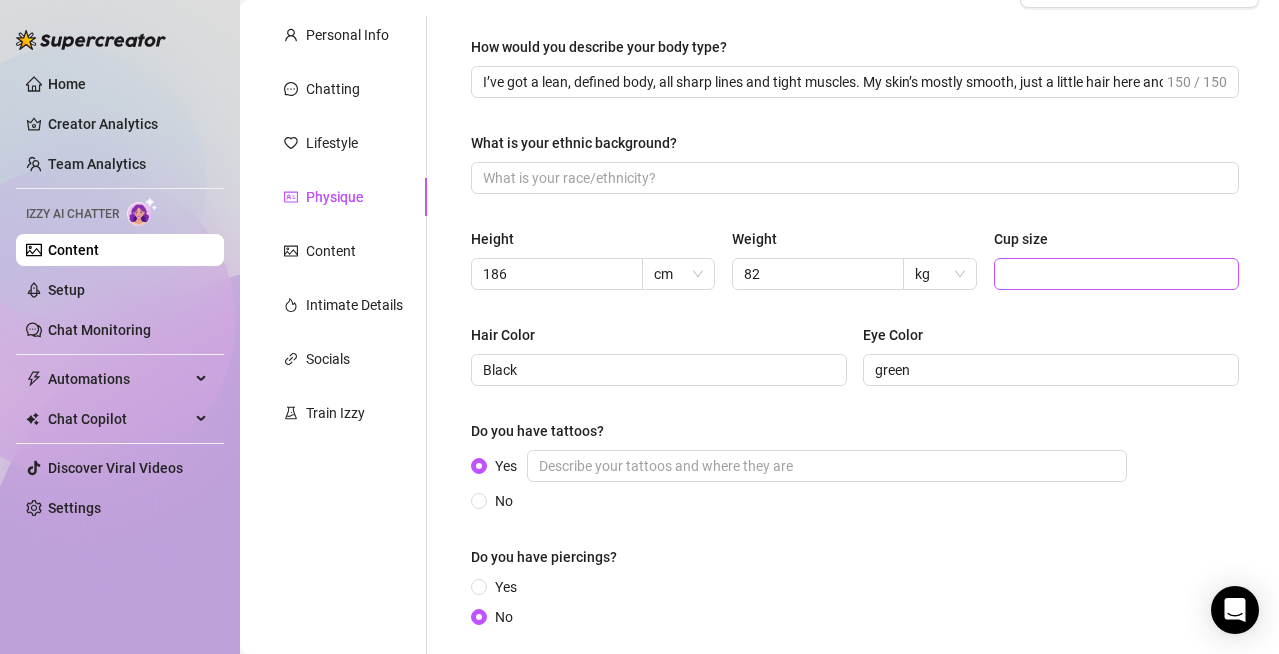 click at bounding box center [1116, 274] 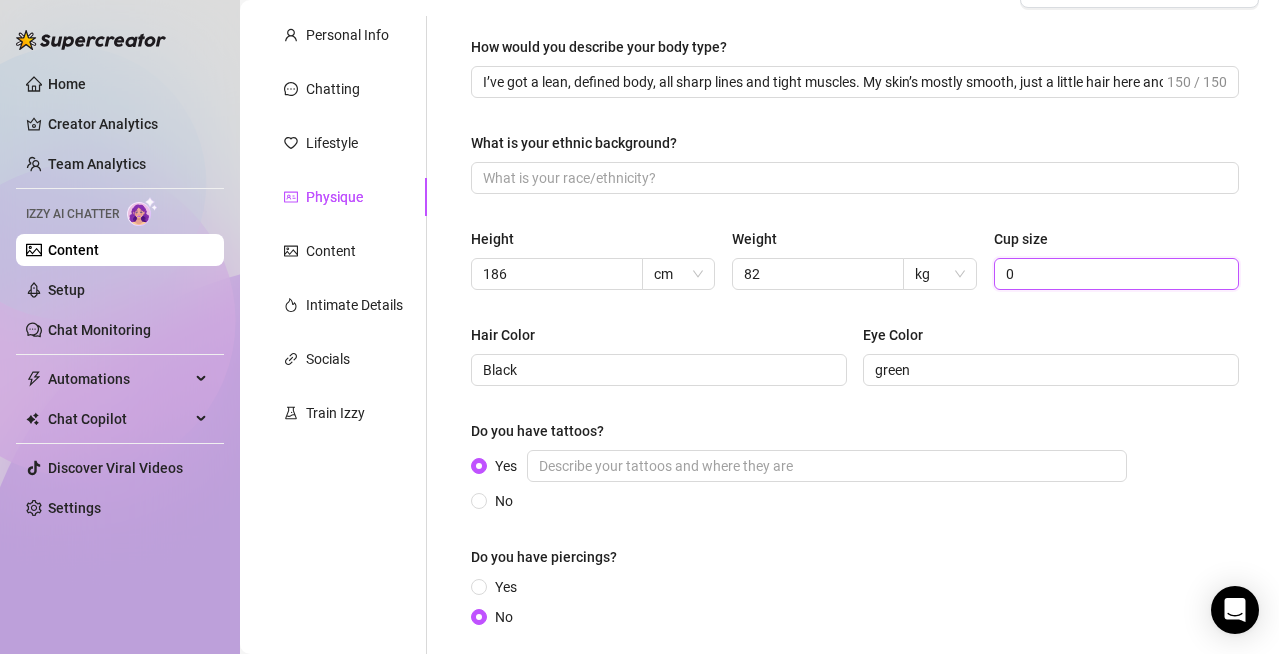 type on "0" 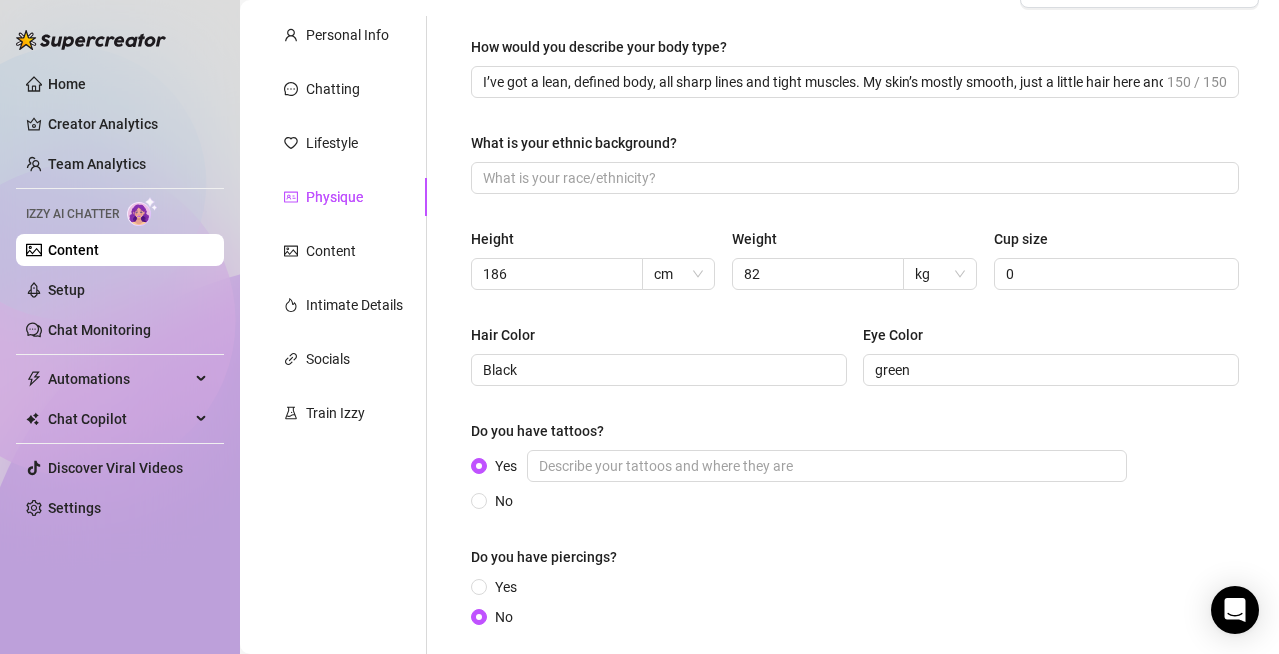 drag, startPoint x: 977, startPoint y: 213, endPoint x: 956, endPoint y: 213, distance: 21 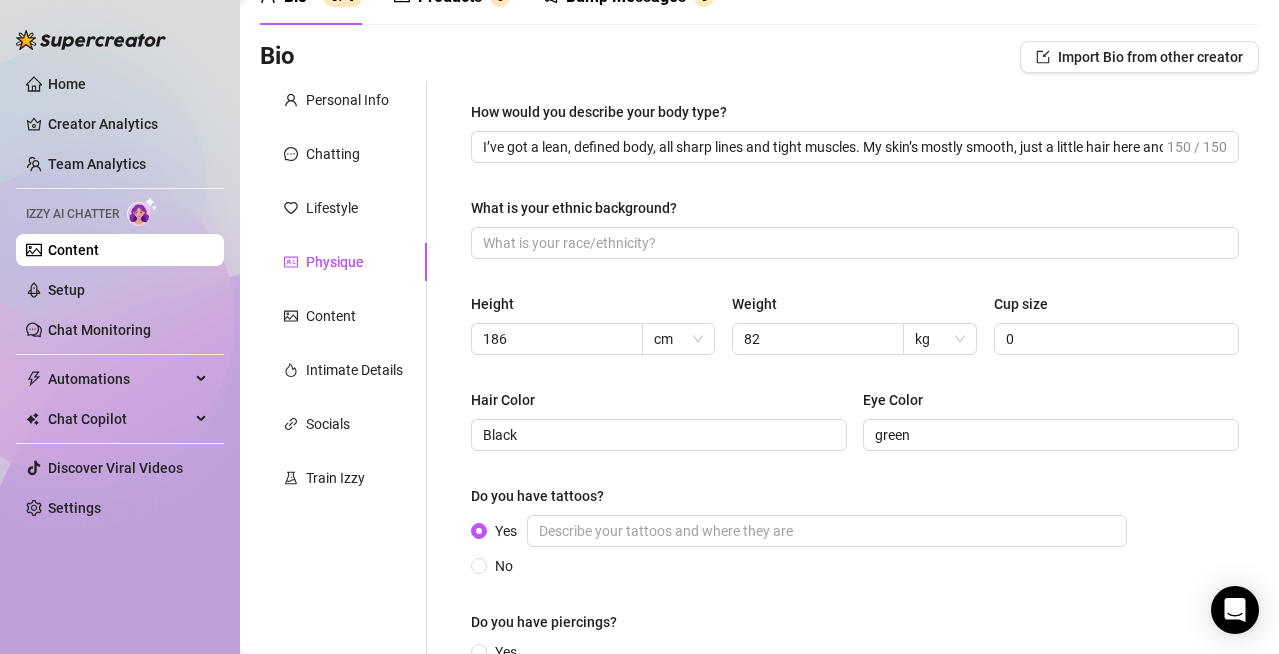 scroll, scrollTop: 74, scrollLeft: 0, axis: vertical 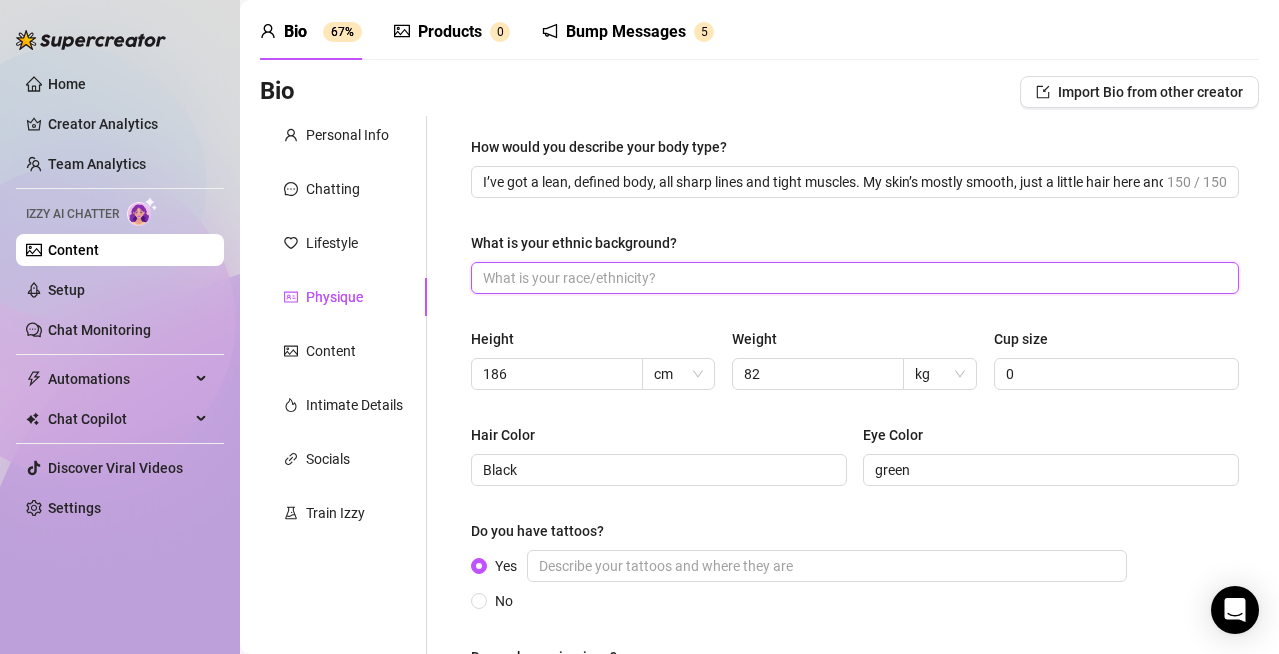 click on "What is your ethnic background?" at bounding box center (853, 278) 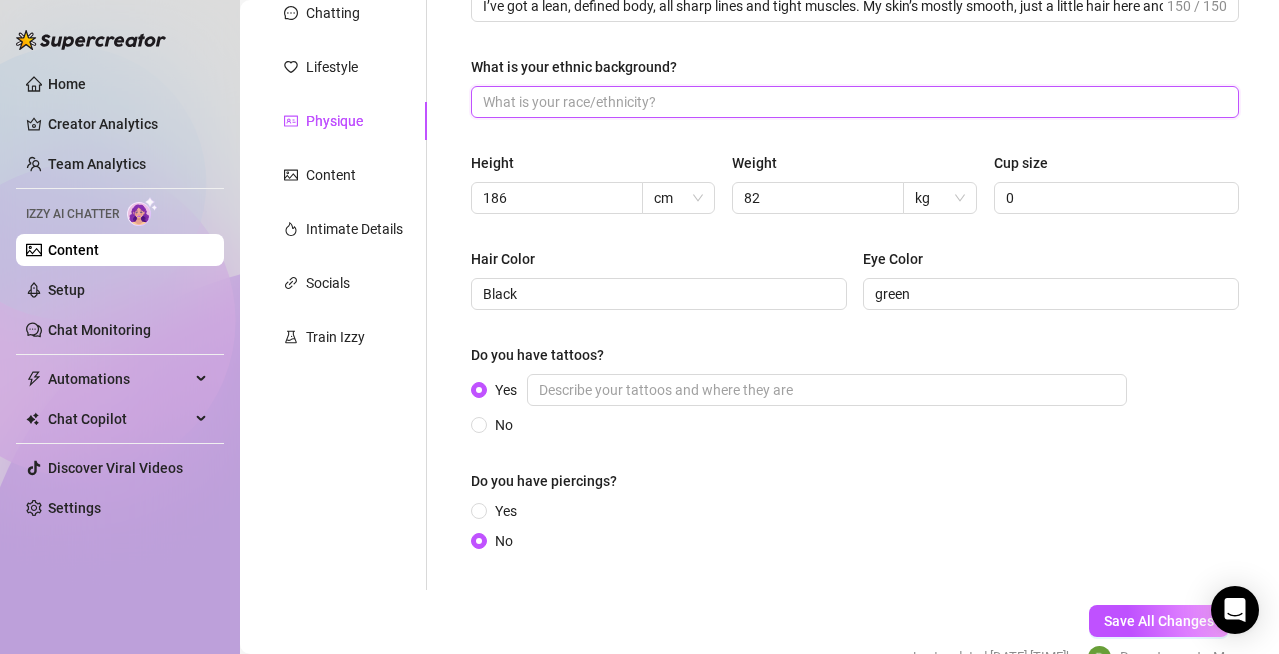 scroll, scrollTop: 0, scrollLeft: 0, axis: both 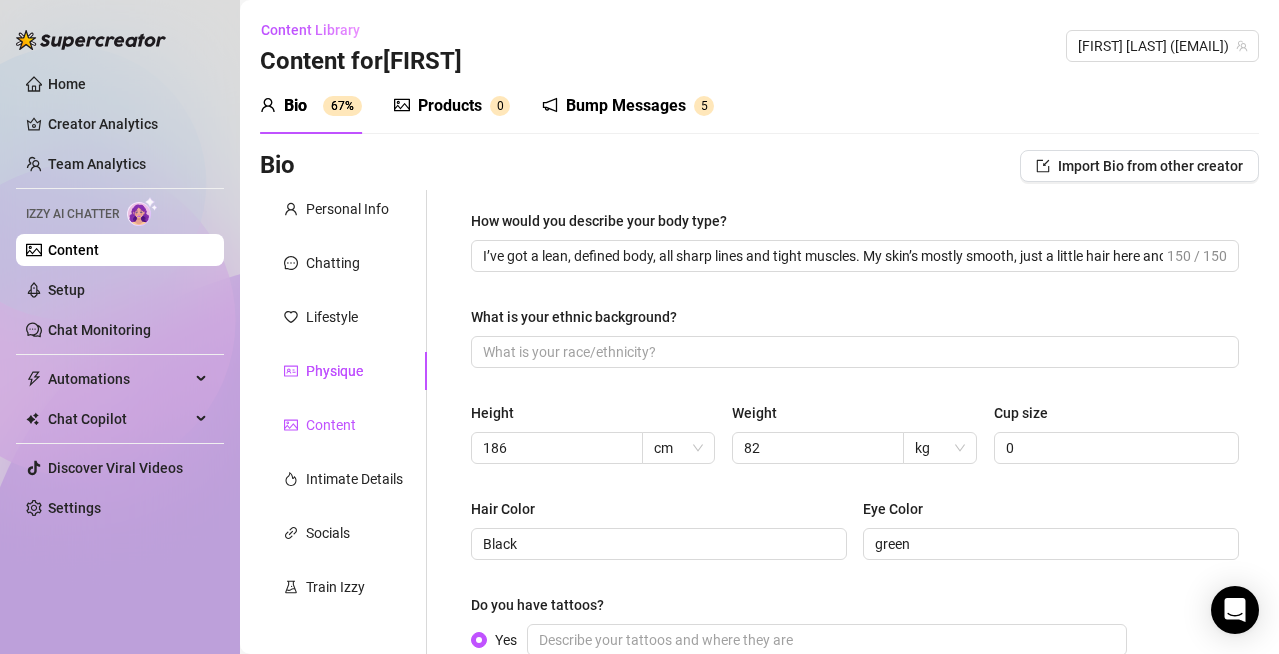 click on "Content" at bounding box center [331, 425] 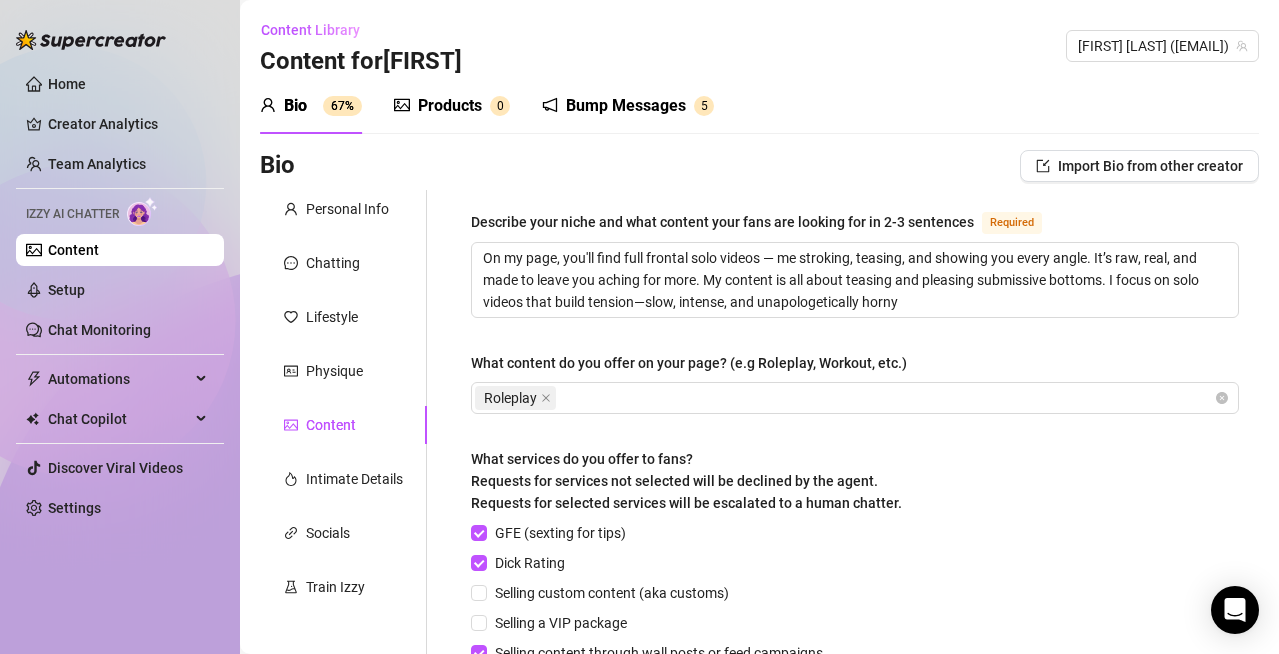 type 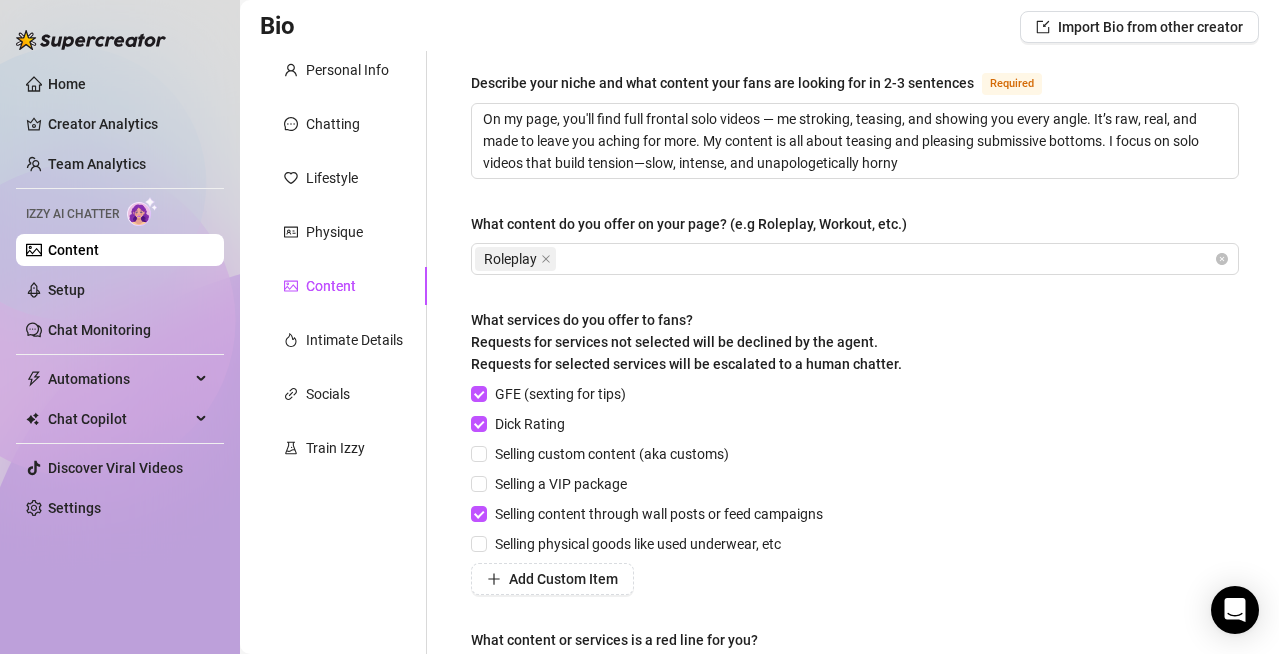 scroll, scrollTop: 388, scrollLeft: 0, axis: vertical 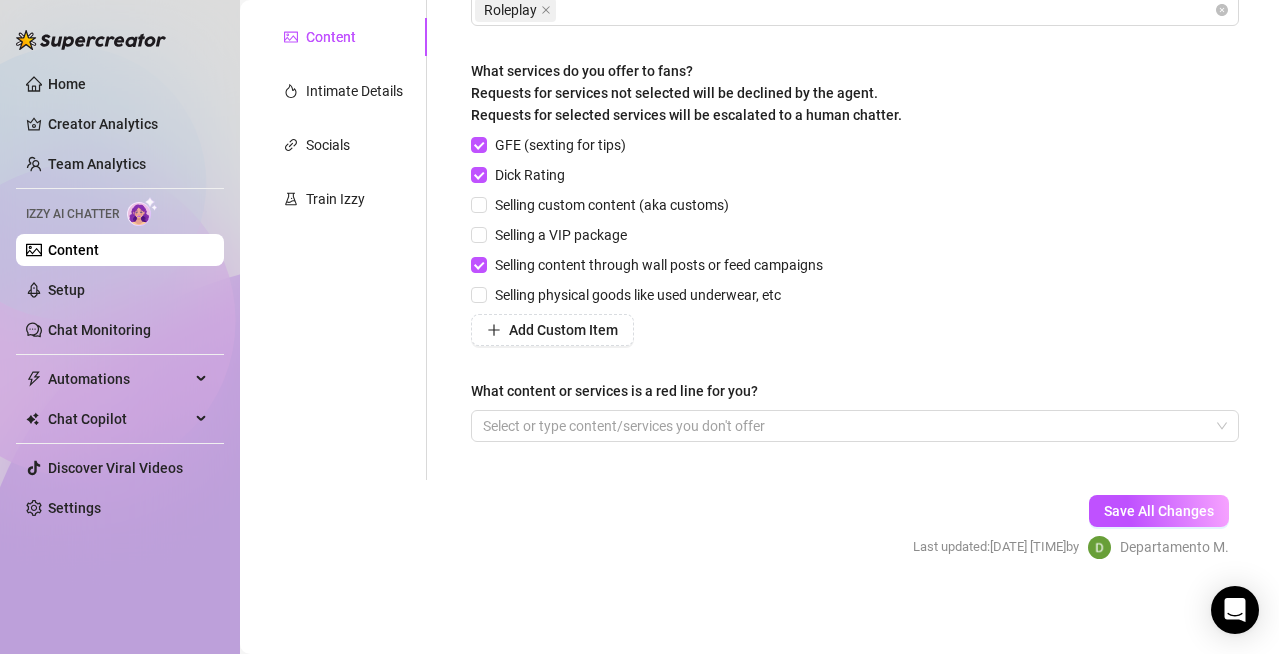 drag, startPoint x: 479, startPoint y: 180, endPoint x: 497, endPoint y: 187, distance: 19.313208 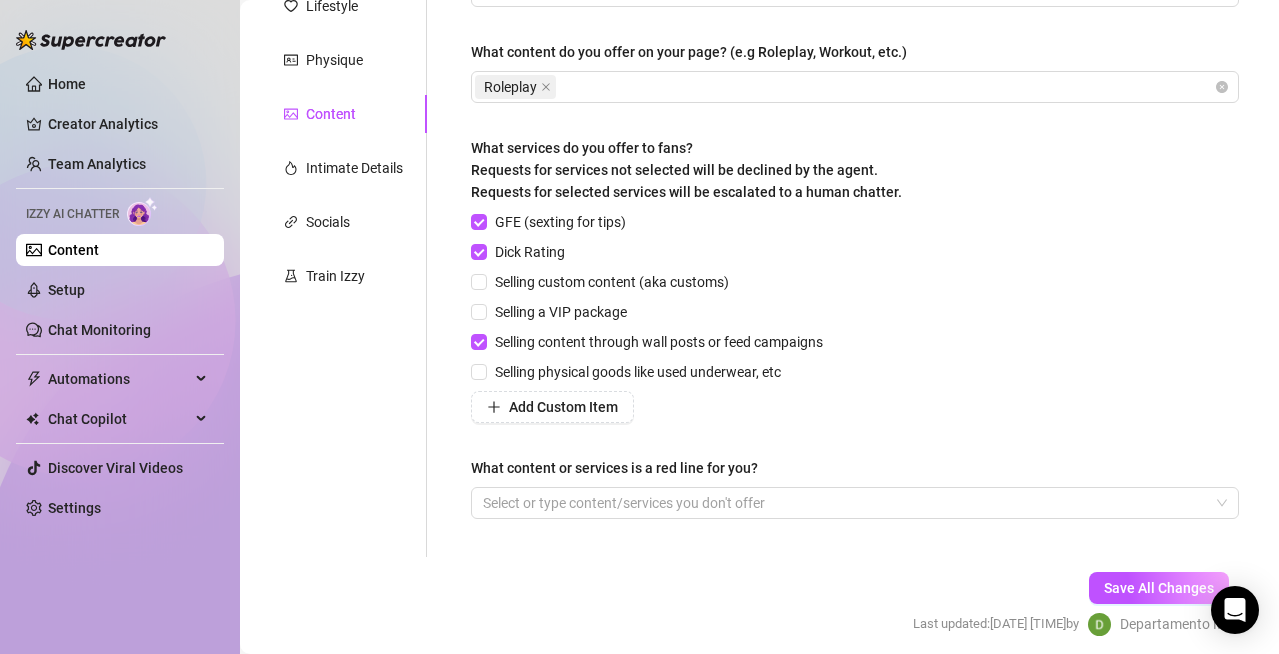 scroll, scrollTop: 288, scrollLeft: 0, axis: vertical 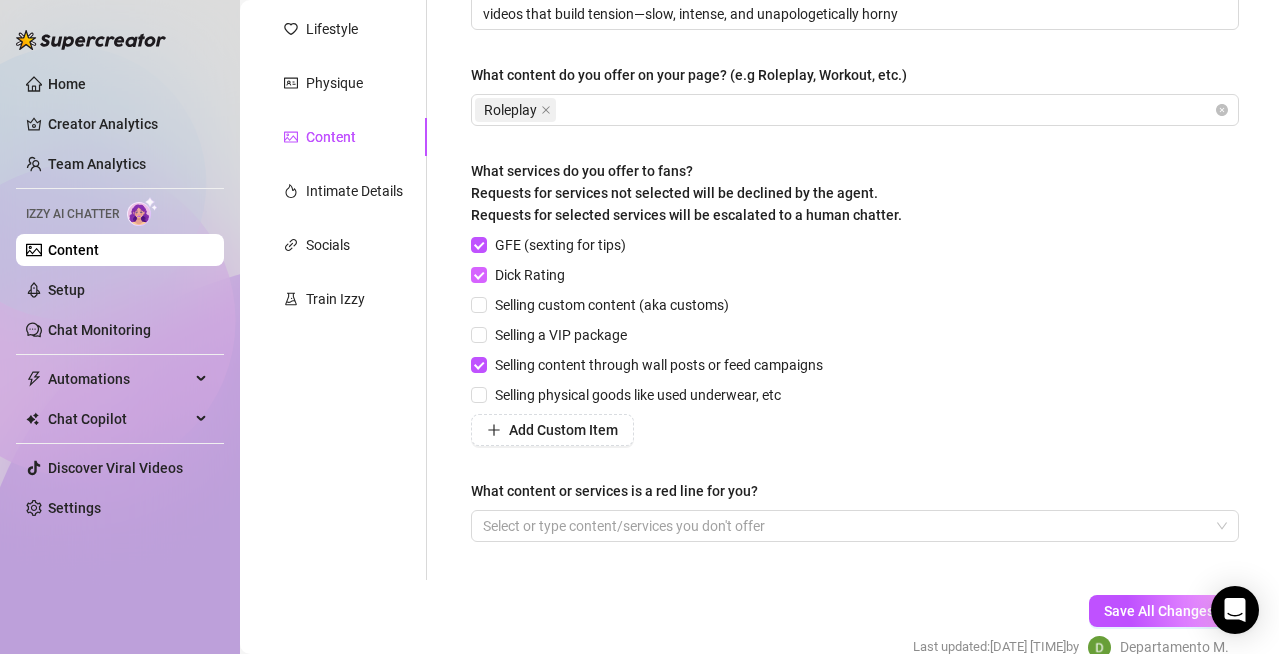 click on "Dick Rating" at bounding box center (478, 274) 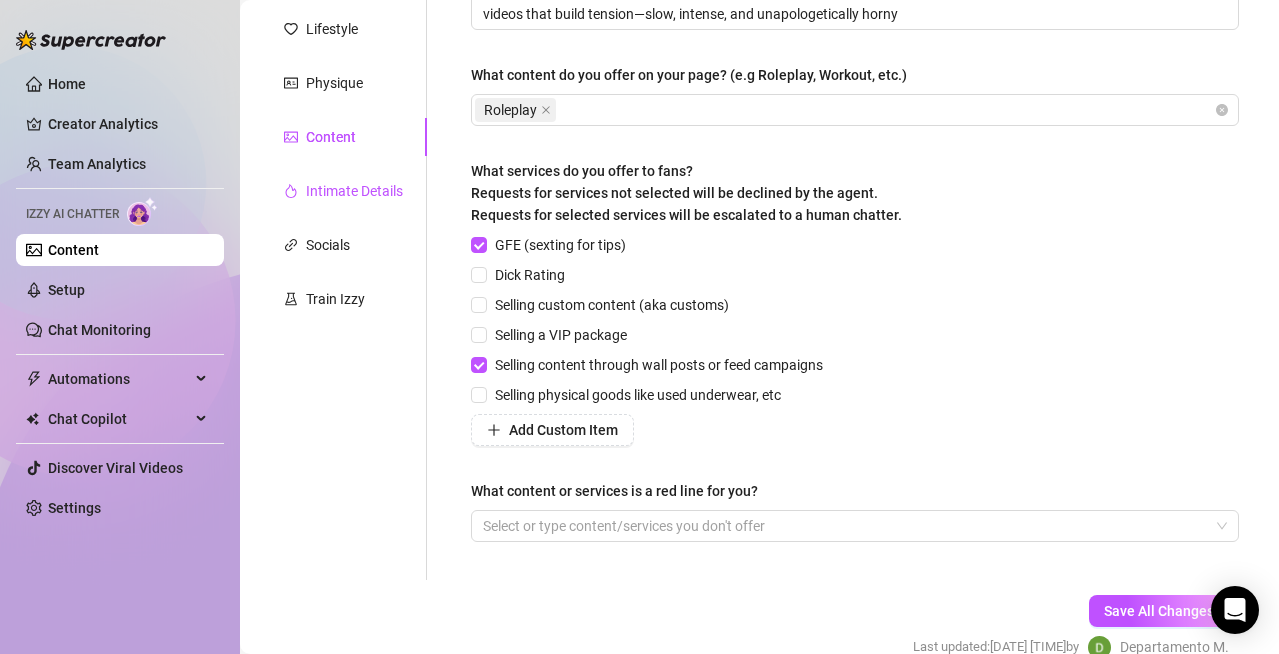 click on "Intimate Details" at bounding box center (354, 191) 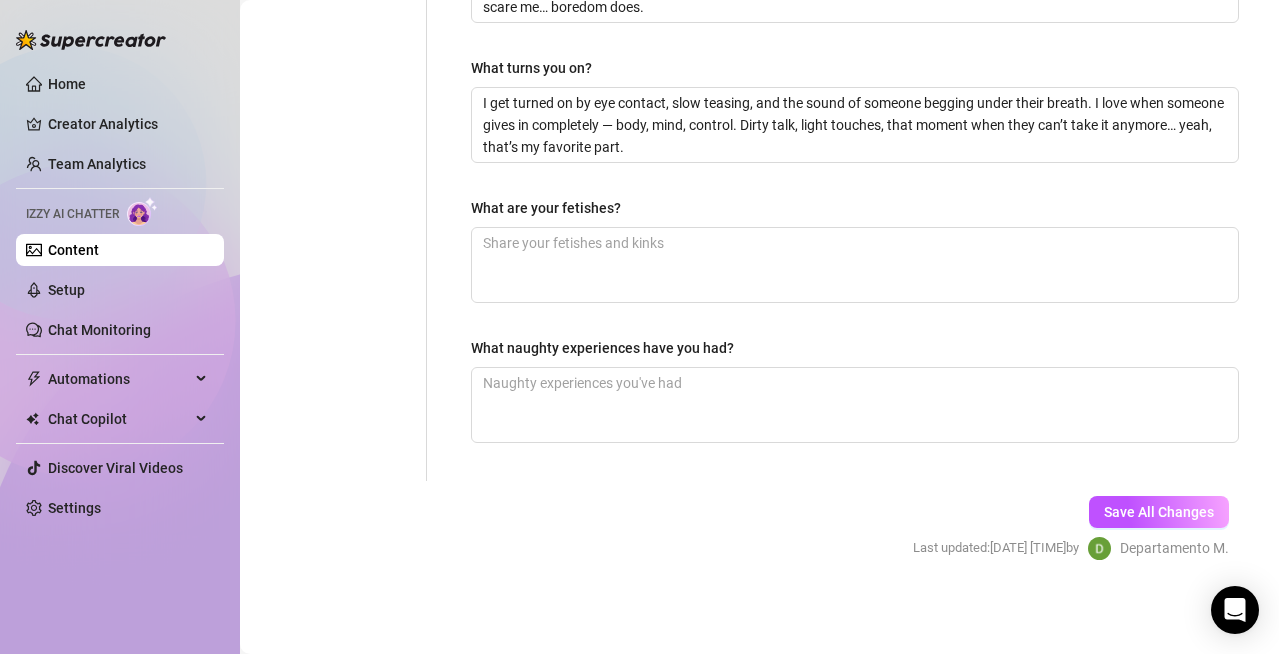 scroll, scrollTop: 716, scrollLeft: 0, axis: vertical 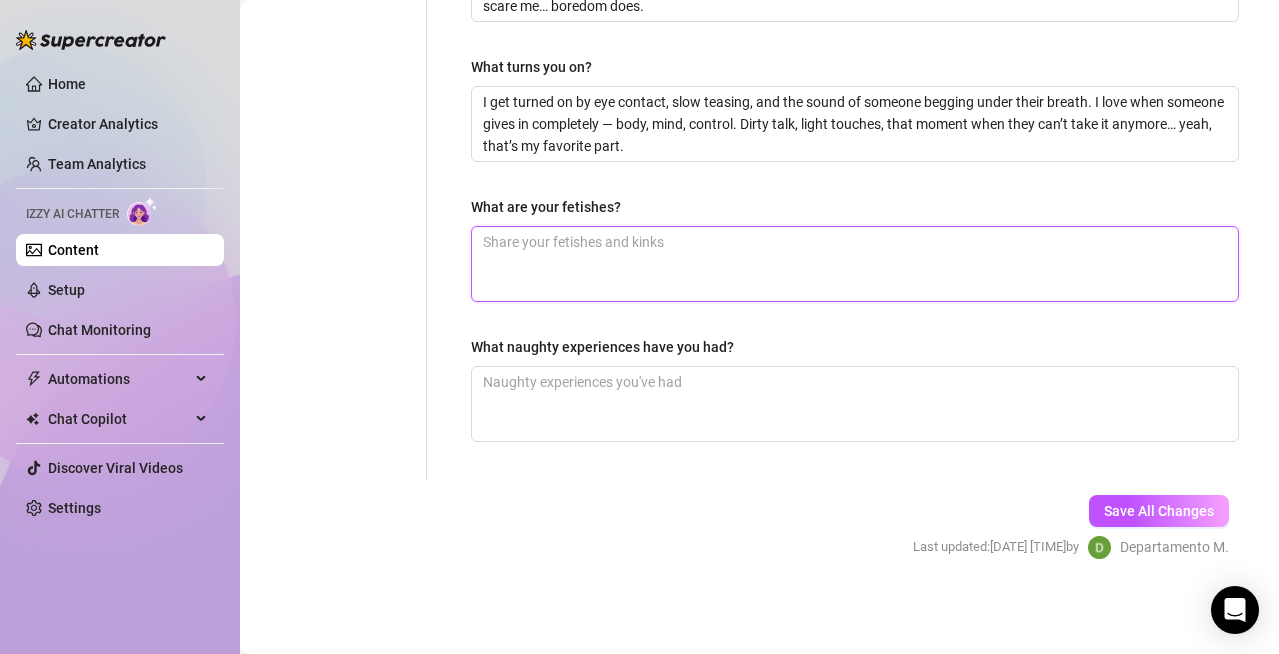 click on "What are your fetishes?" at bounding box center (855, 264) 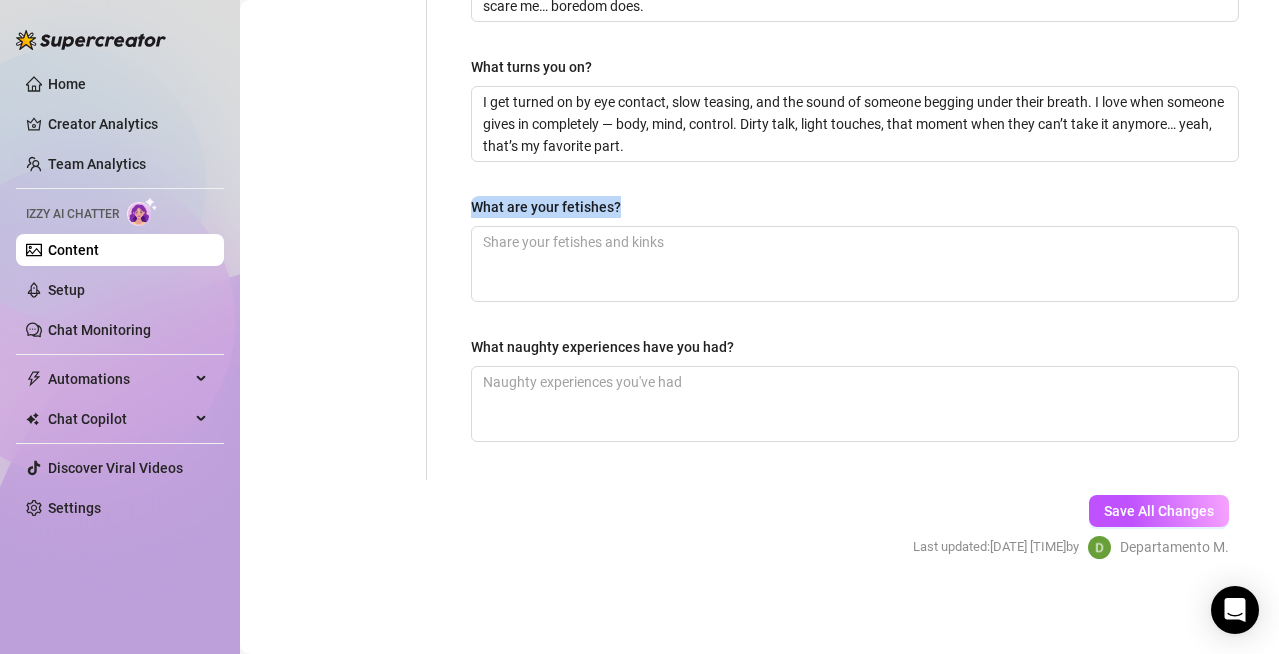 drag, startPoint x: 456, startPoint y: 203, endPoint x: 797, endPoint y: 199, distance: 341.02347 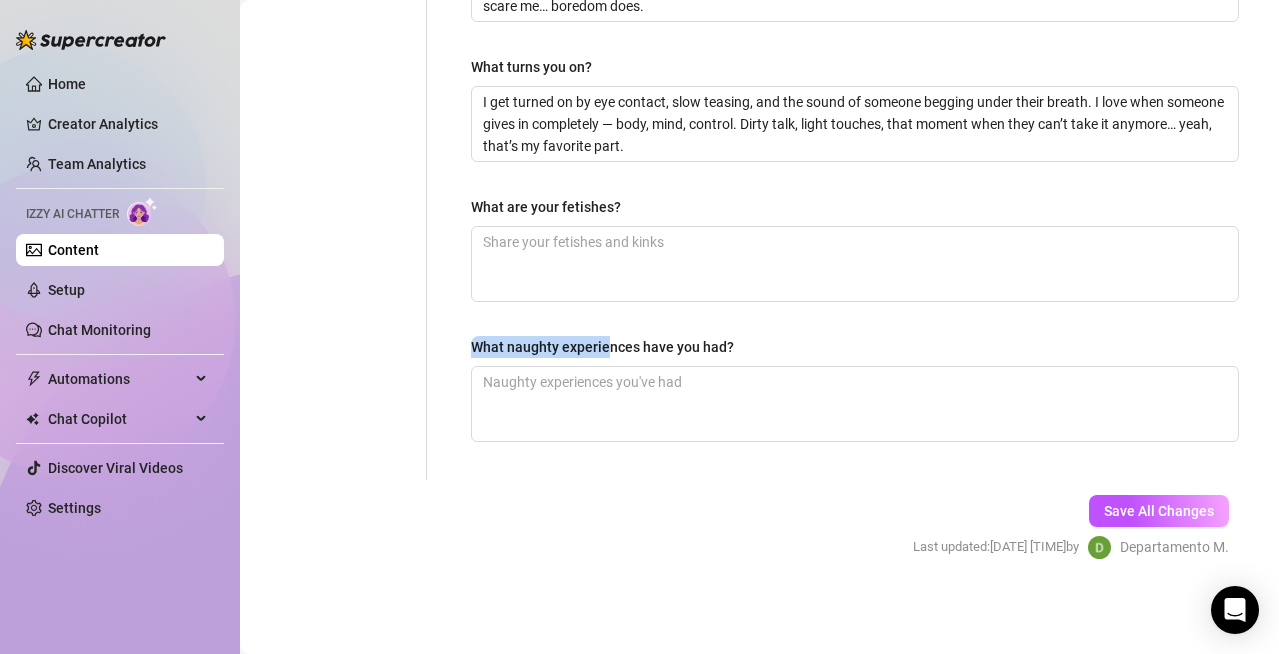 drag, startPoint x: 476, startPoint y: 337, endPoint x: 713, endPoint y: 347, distance: 237.21088 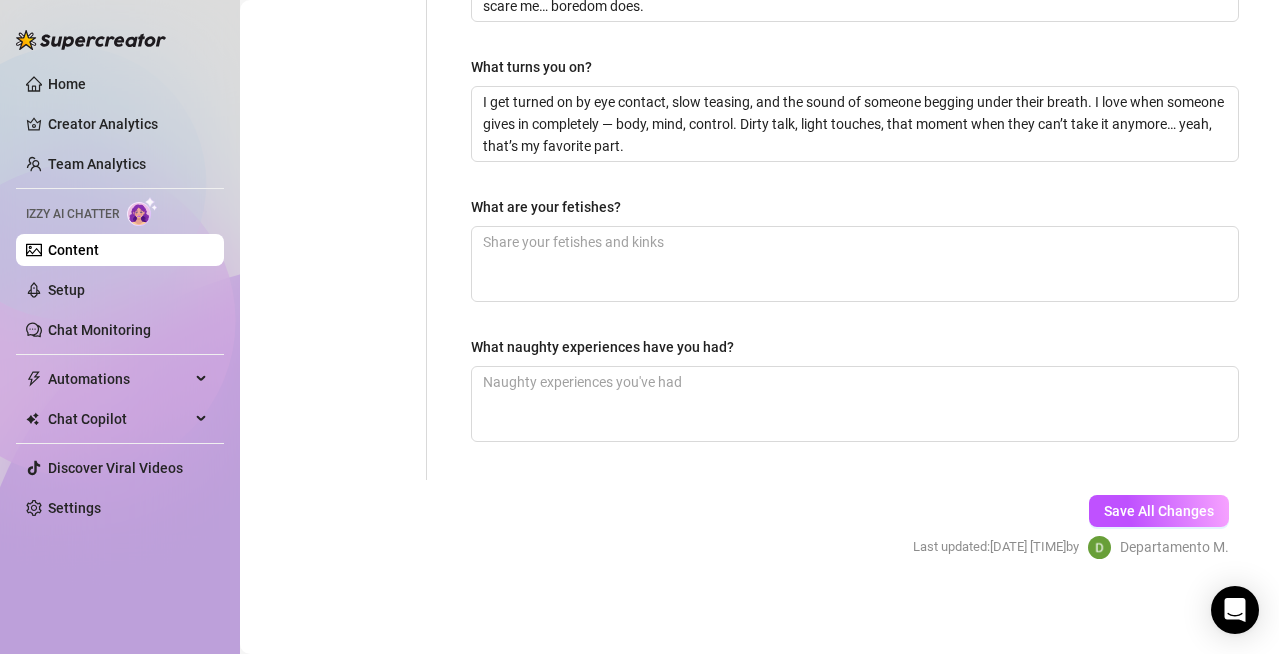 click on "What naughty experiences have you had?" at bounding box center (855, 351) 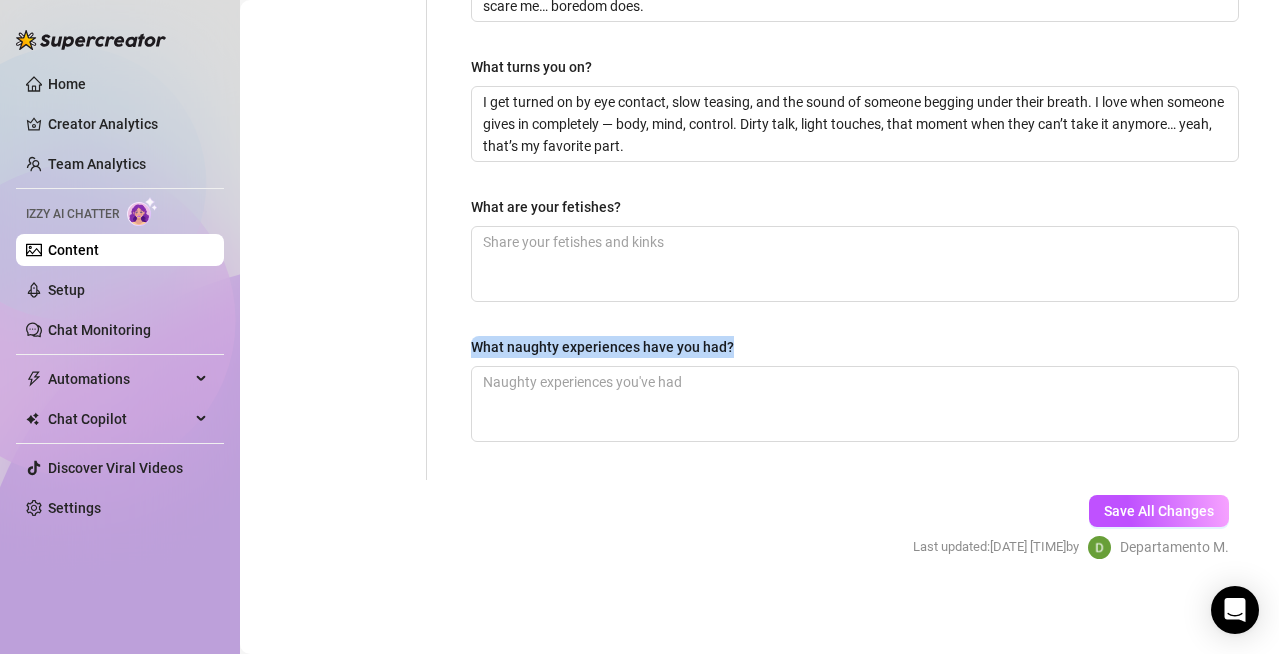 drag, startPoint x: 747, startPoint y: 342, endPoint x: 443, endPoint y: 353, distance: 304.19894 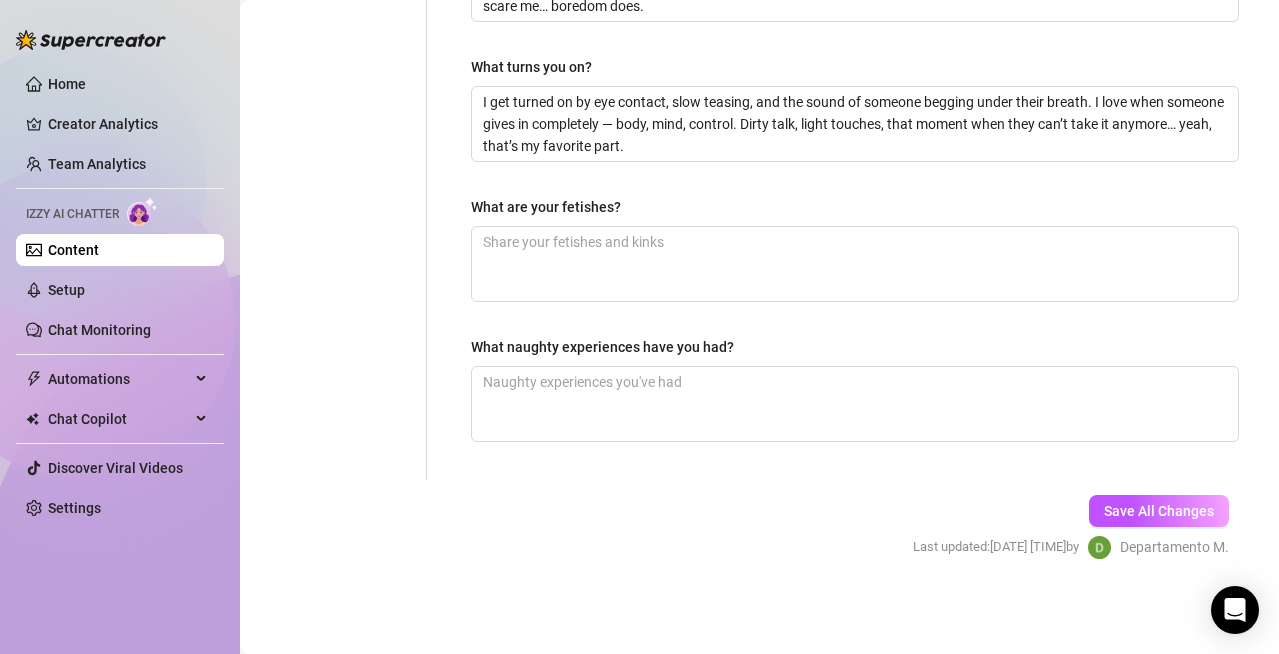 click on "Why did you start OnlyFans? Required I started OnlyFans because I love being watched. There’s something powerful about knowing people crave you, touch themselves to you, and pay just to see more. Plus, I wanted a space where I could be 100% in control — of my body, my content, and my pleasure. What type of people are you attracted to? I’m attracted to confidence, submission, and people who aren’t afraid to show what they want. I like the ones who look sweet but have a filthy side waiting to be pulled out. Doesn’t matter the gender — if you know how to beg right, I’ll know how to handle you. What do you like in the people you're attracted to? I like people who are open-minded, a little daring, and not afraid to be vulnerable in the right moments. I’m into those who let their desire show — with their eyes, their words, their body. If you can take control sometimes, but know when to surrender… that’s a huge turn-on. What are your thoughts on open relationships? What turns you on?" at bounding box center [855, -23] 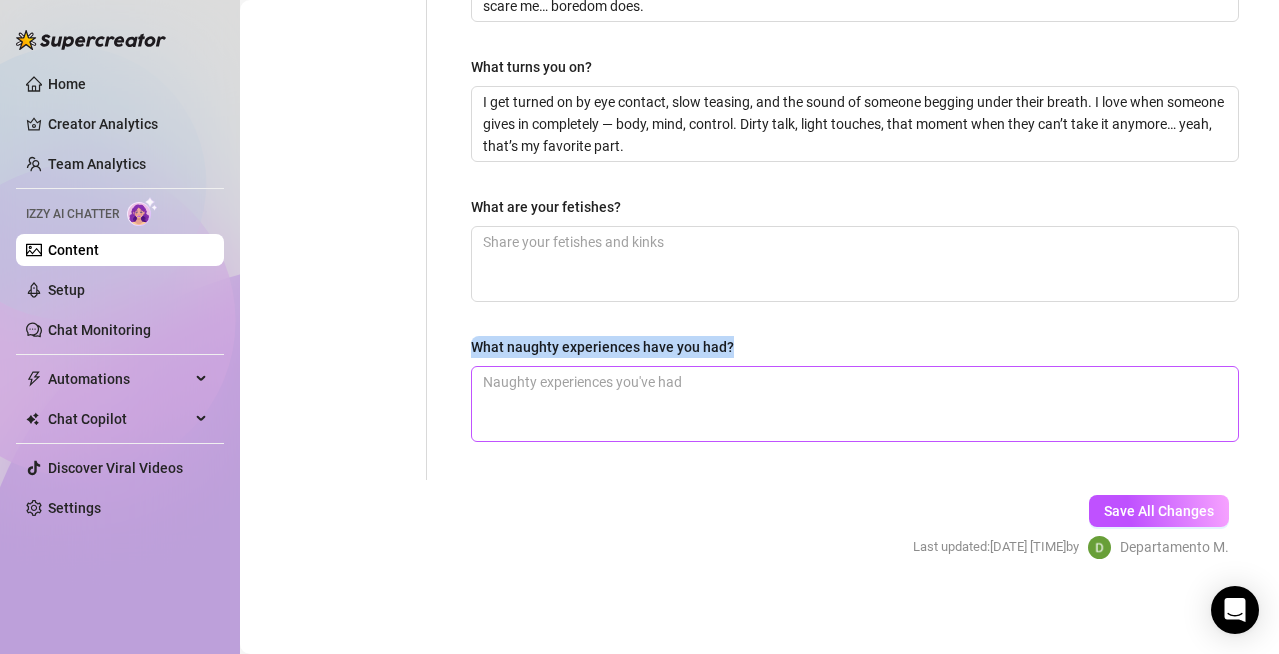 drag, startPoint x: 465, startPoint y: 350, endPoint x: 764, endPoint y: 370, distance: 299.66815 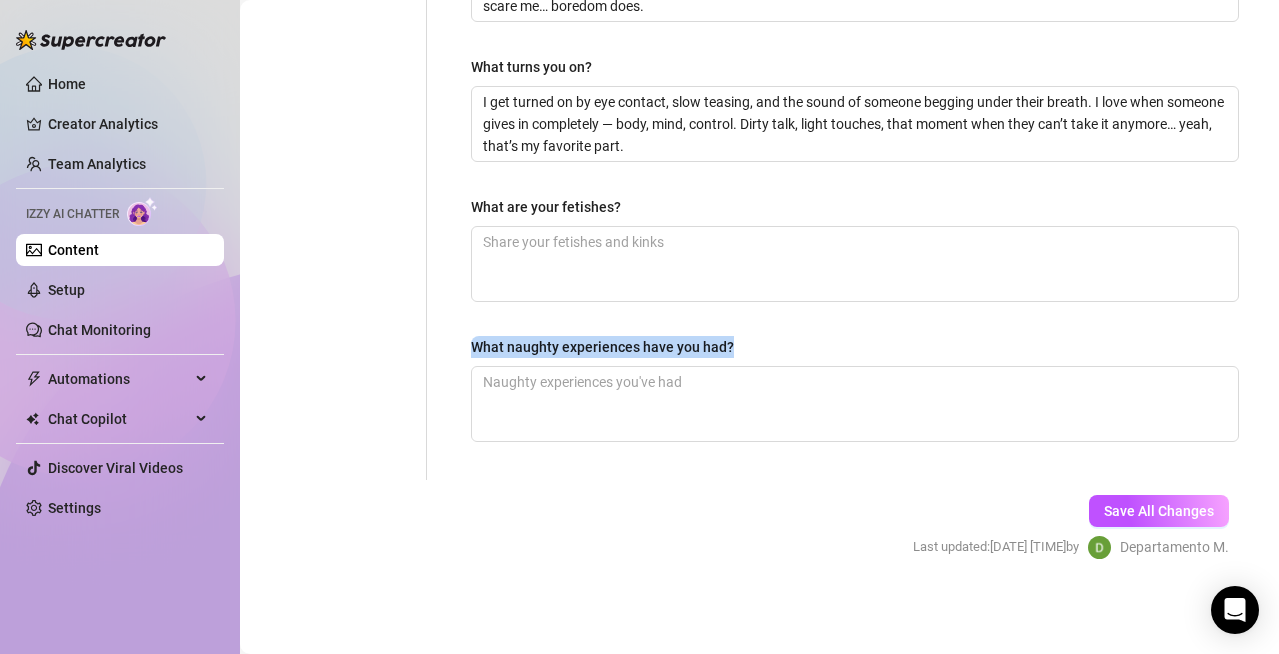 click on "What naughty experiences have you had?" at bounding box center (855, 351) 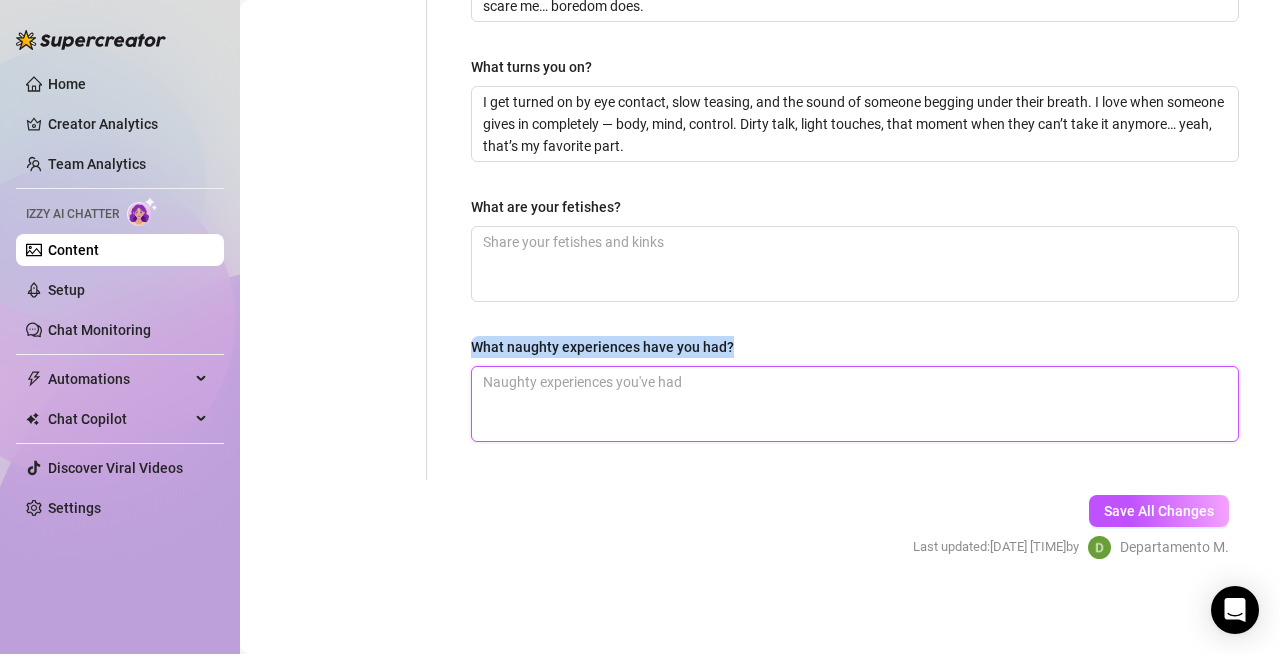 click on "What naughty experiences have you had?" at bounding box center [855, 404] 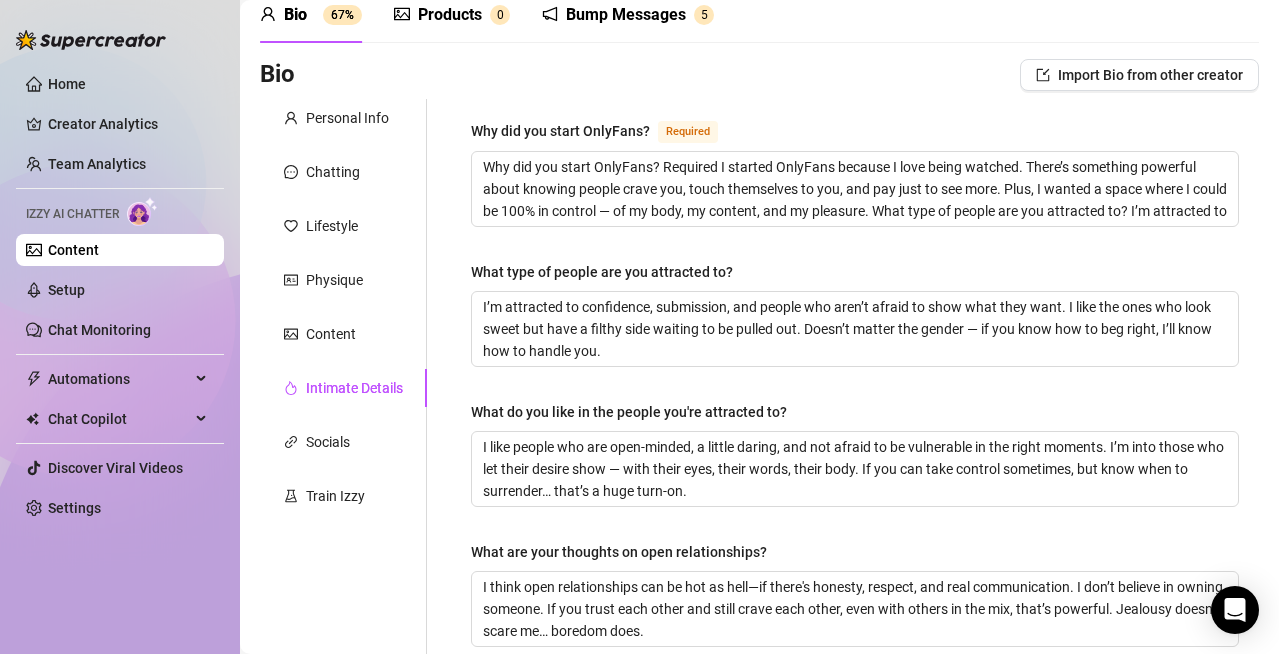 scroll, scrollTop: 200, scrollLeft: 0, axis: vertical 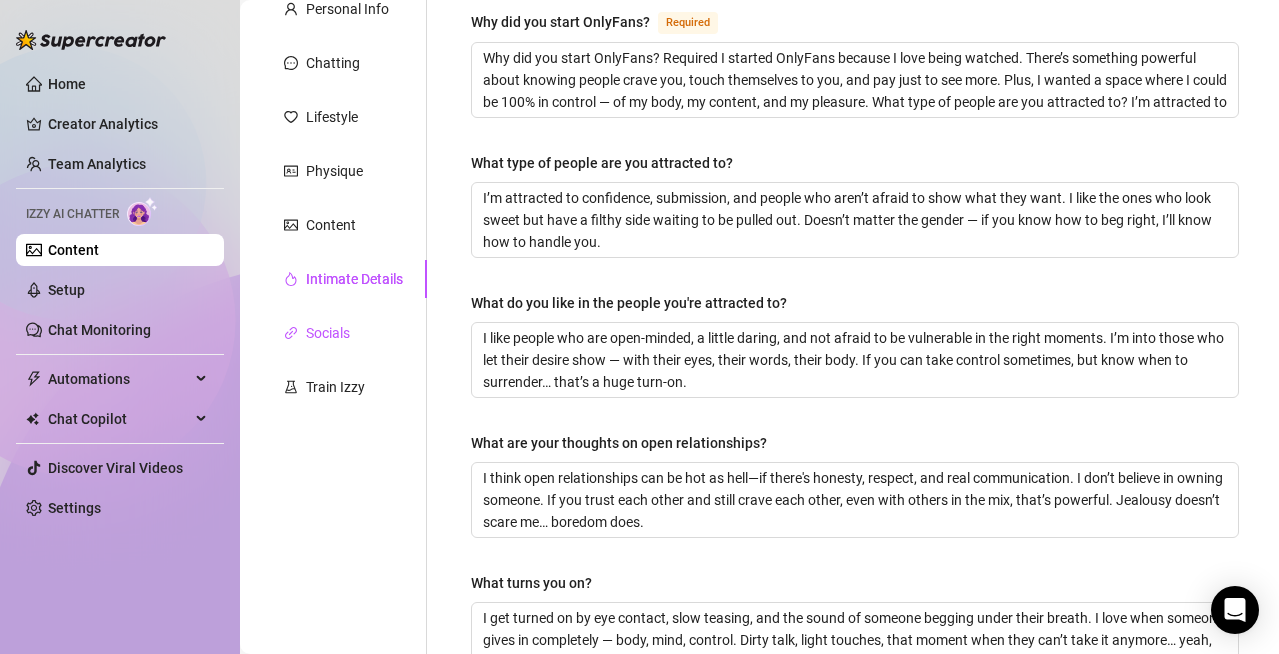click on "Socials" at bounding box center (328, 333) 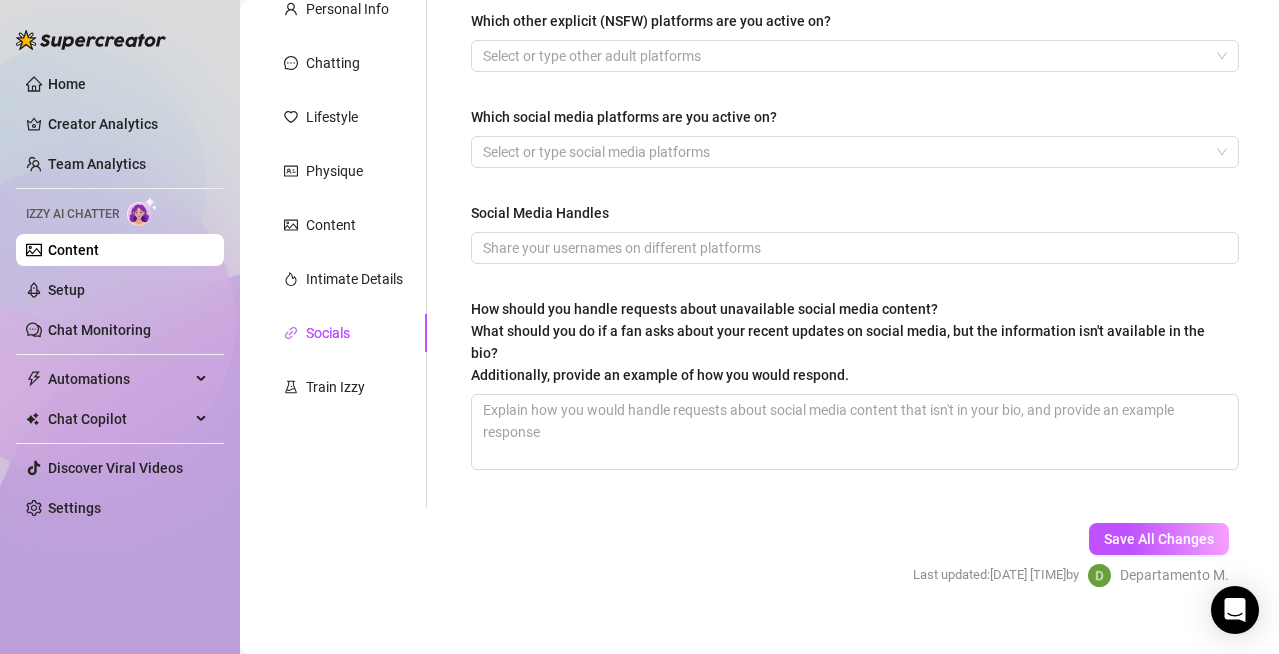scroll, scrollTop: 0, scrollLeft: 0, axis: both 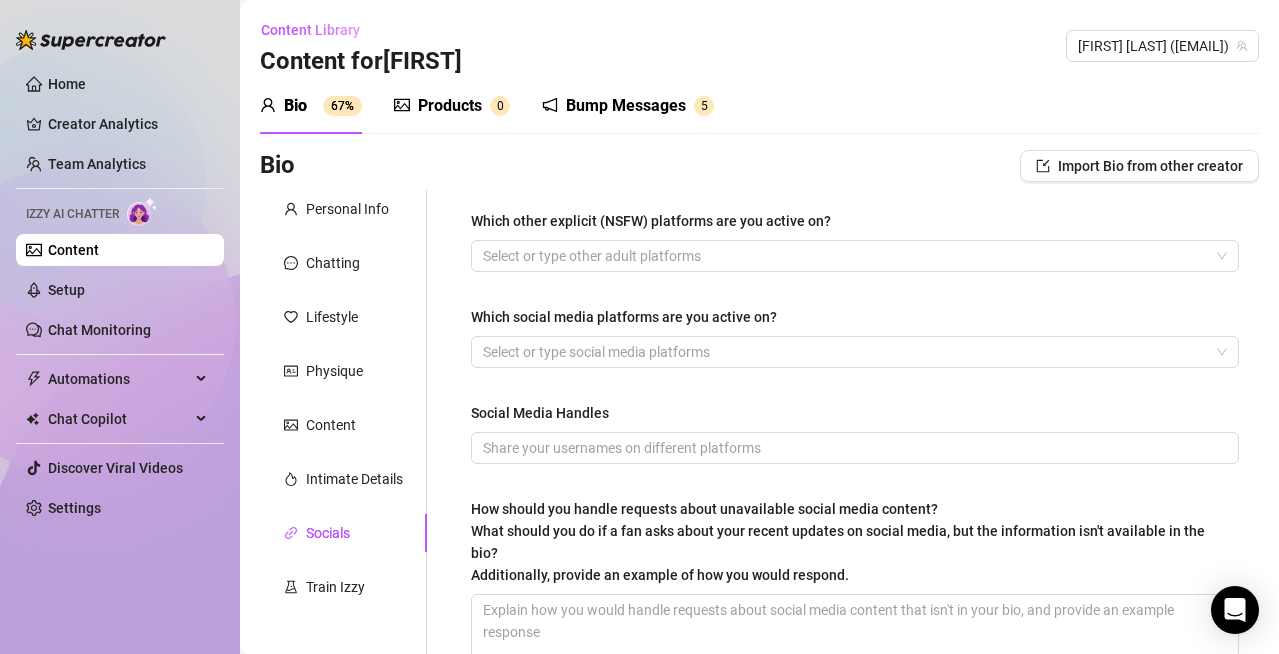 click on "Which other explicit (NSFW) platforms are you active on?  Select or type other adult platforms Which social media platforms are you active on?  Select or type social media platforms Social Media Handles How should you handle requests about unavailable social media content? What should you do if a fan asks about your recent updates on social media, but the information isn't available in the bio? Additionally, provide an example of how you would respond." at bounding box center (855, 449) 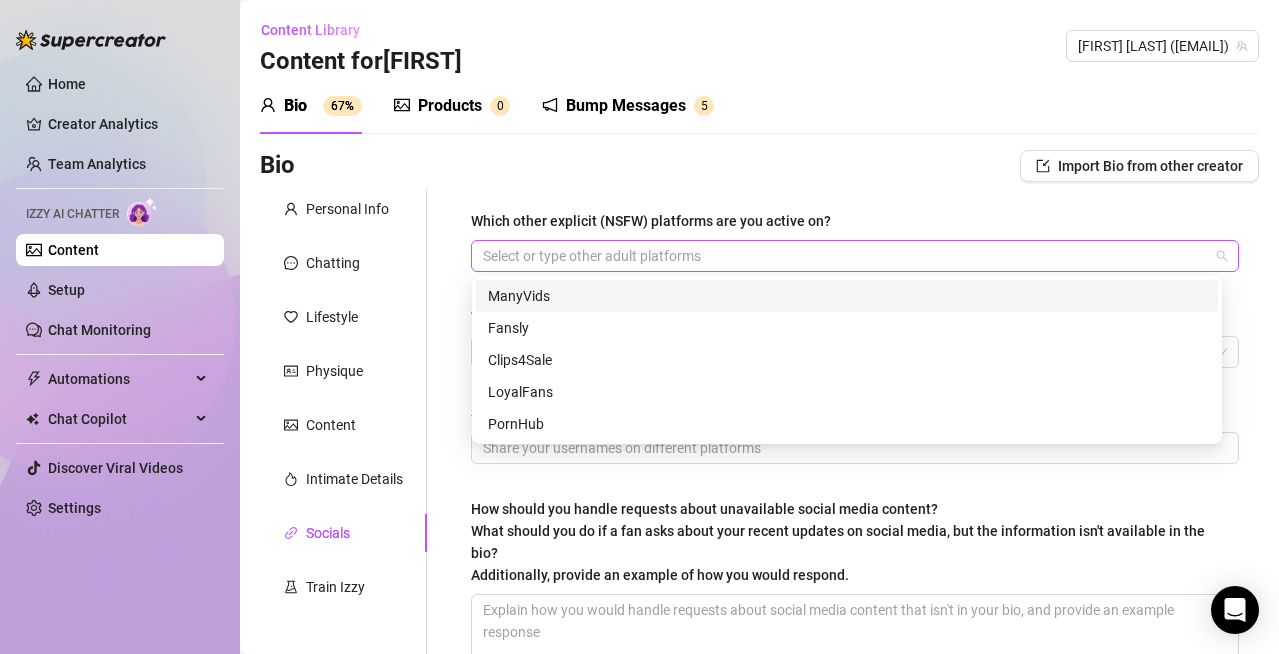 click at bounding box center [844, 256] 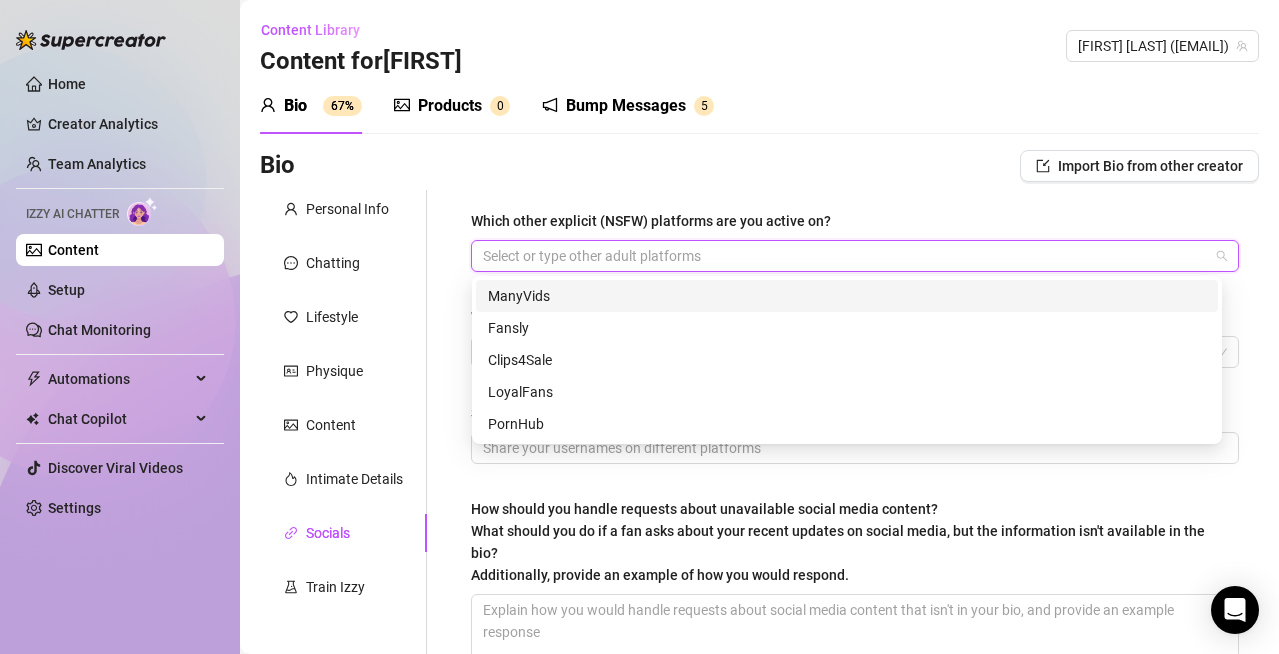 click at bounding box center [844, 256] 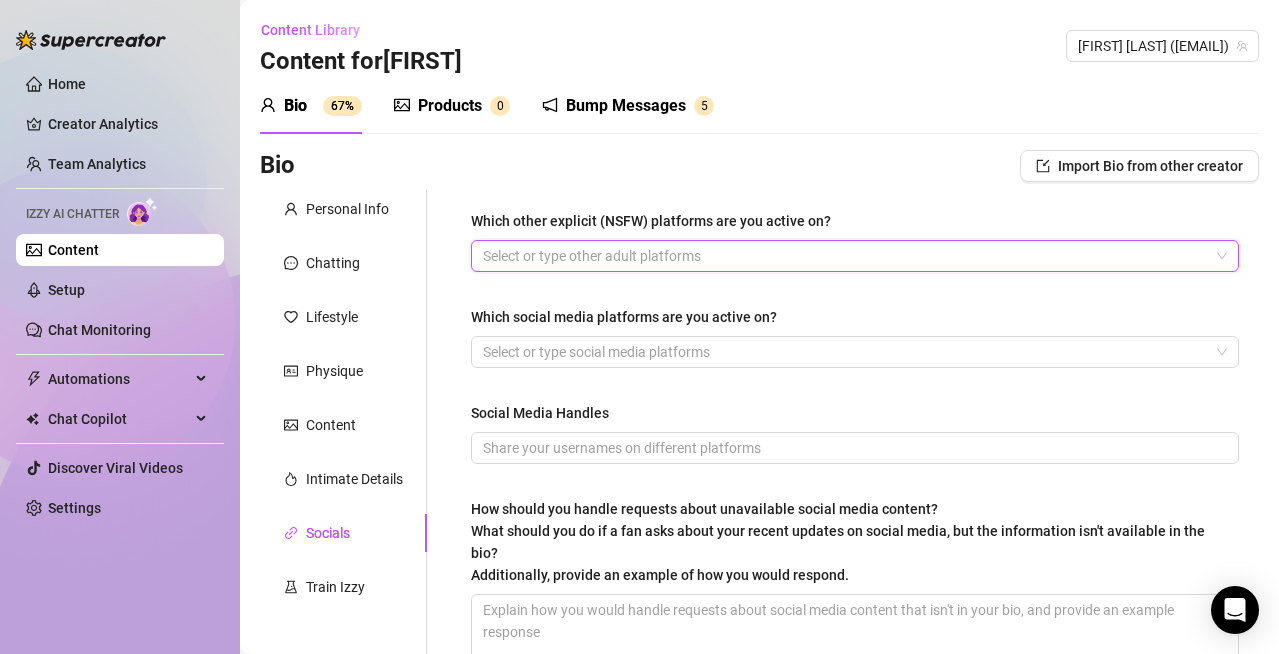 click at bounding box center (844, 256) 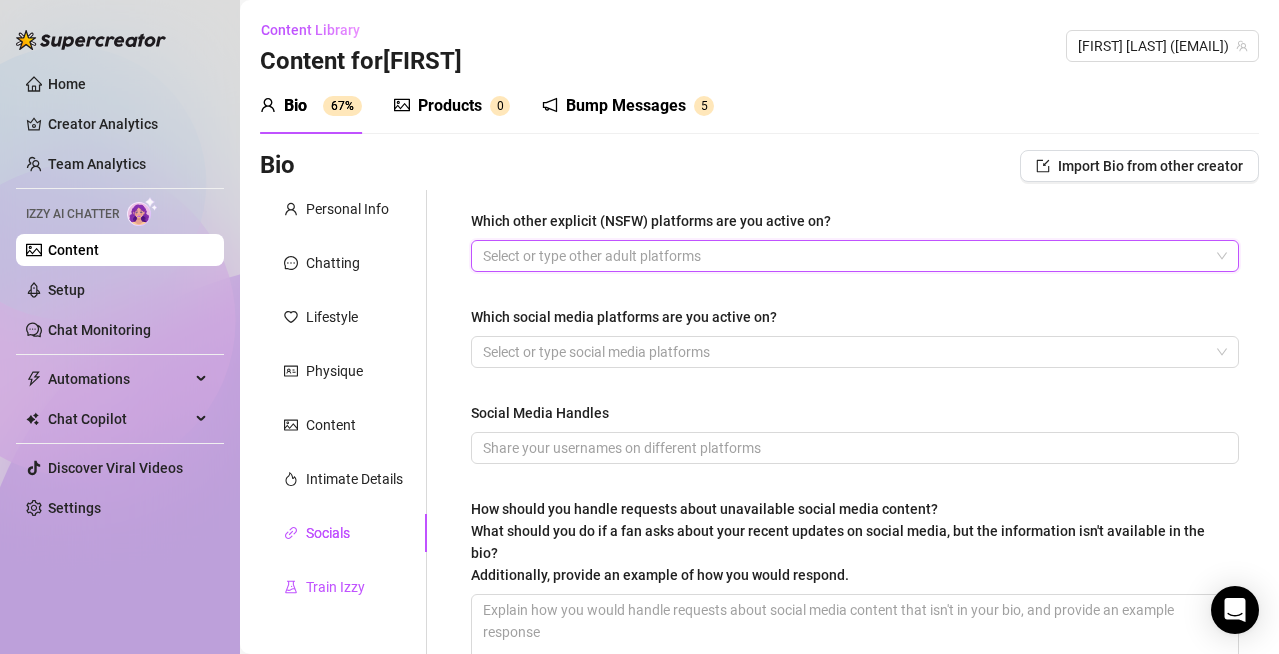 click on "Train Izzy" at bounding box center (335, 587) 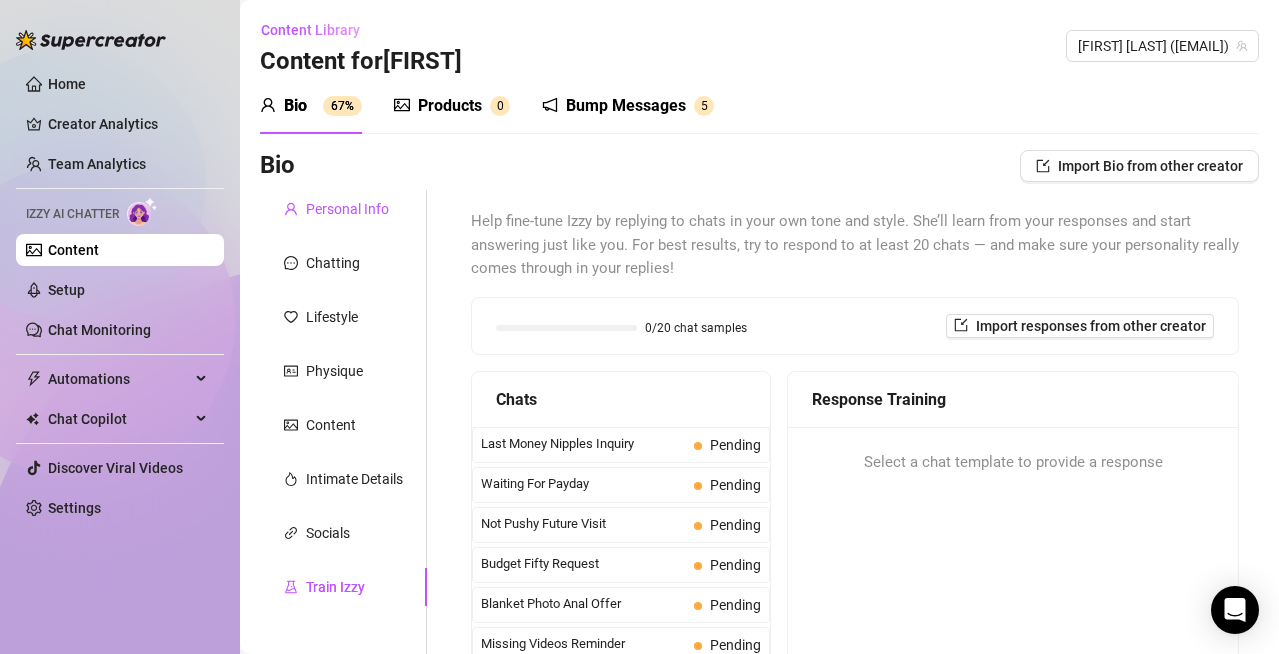 click on "Personal Info" at bounding box center (347, 209) 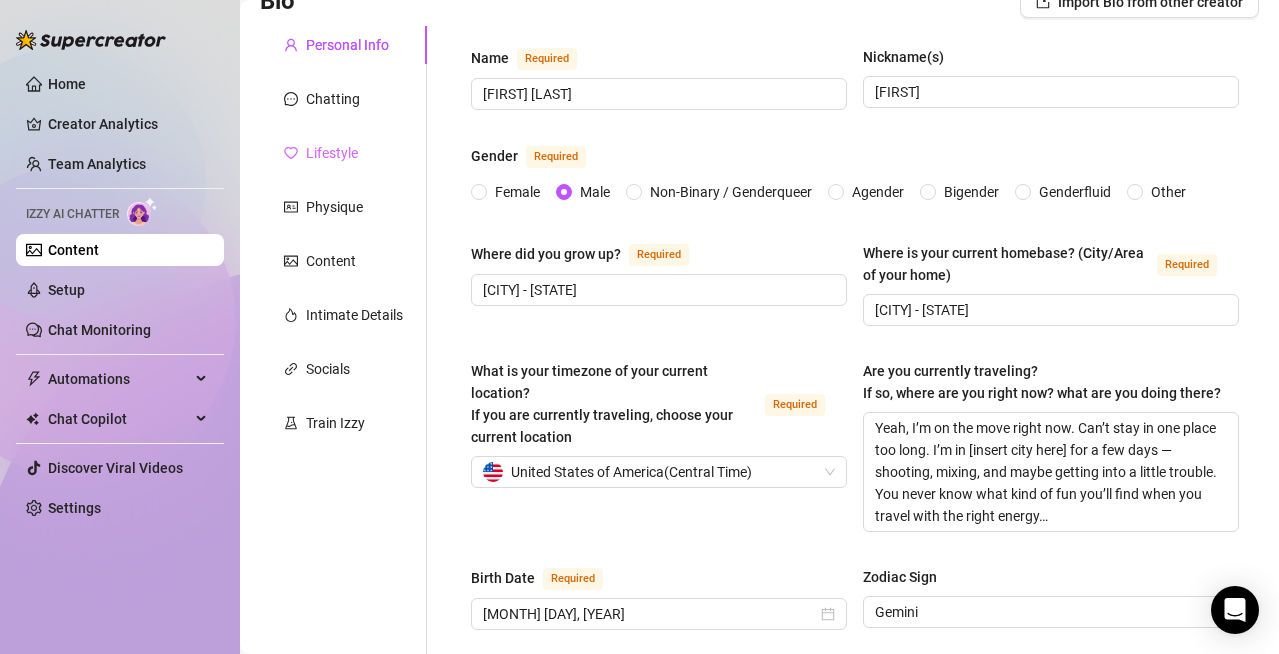 scroll, scrollTop: 0, scrollLeft: 0, axis: both 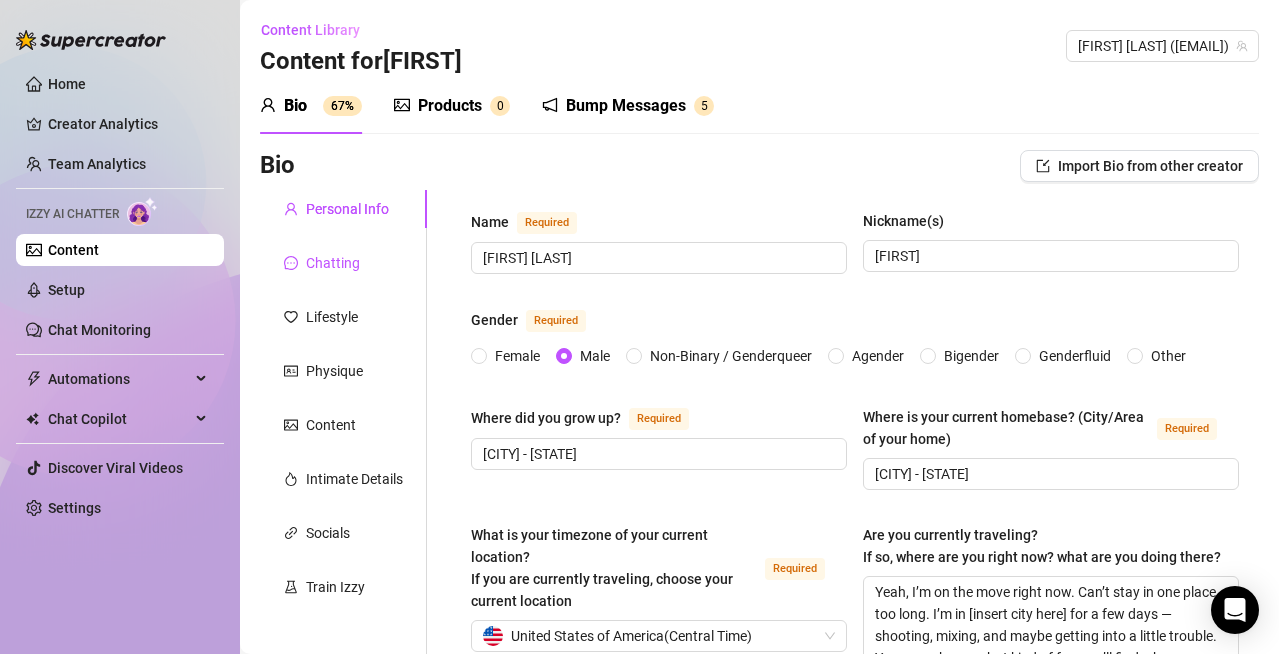 click on "Chatting" at bounding box center (333, 263) 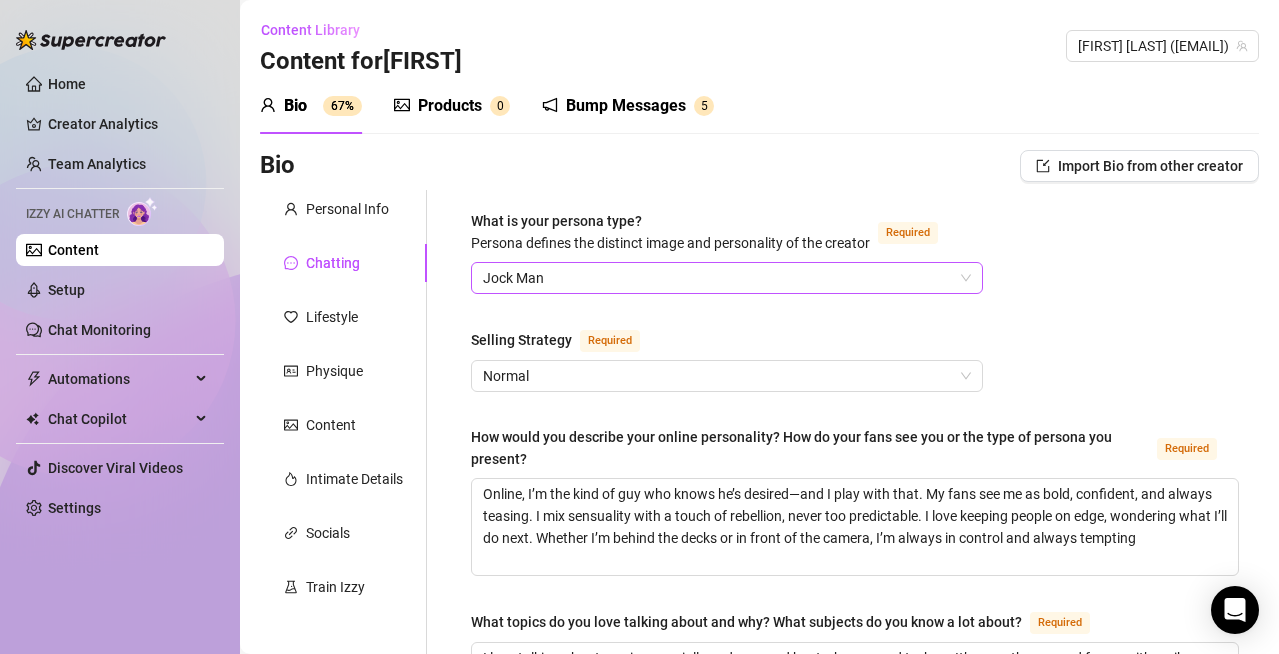 type 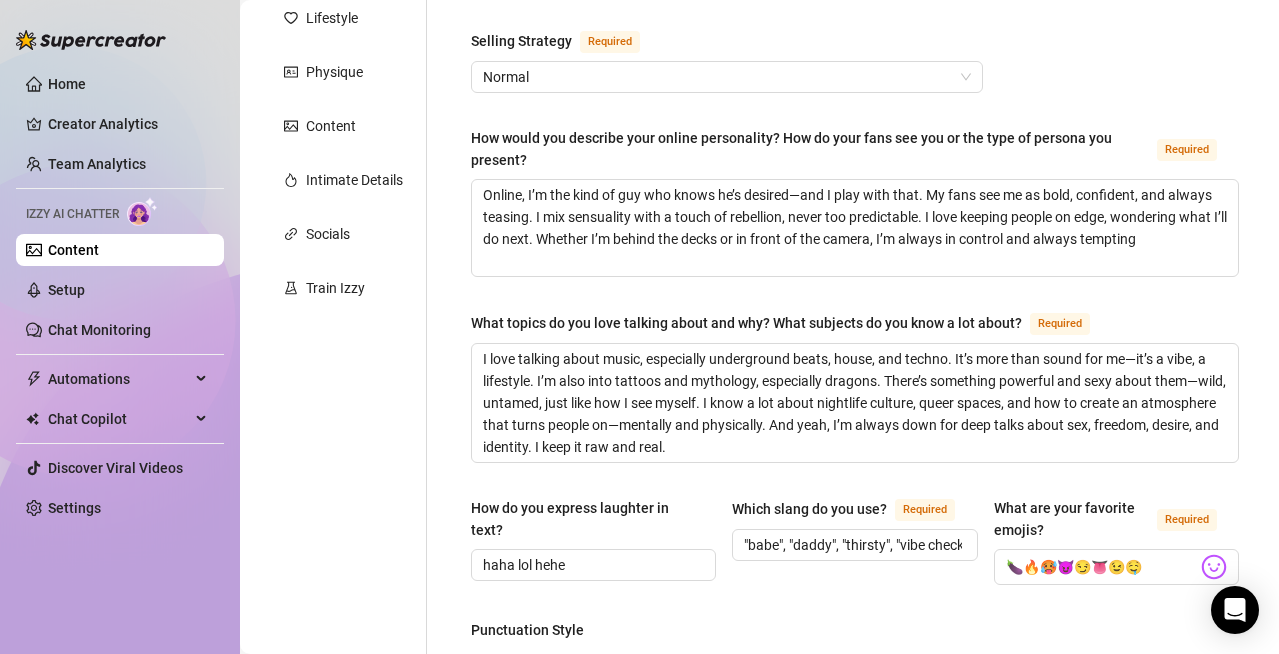 scroll, scrollTop: 300, scrollLeft: 0, axis: vertical 